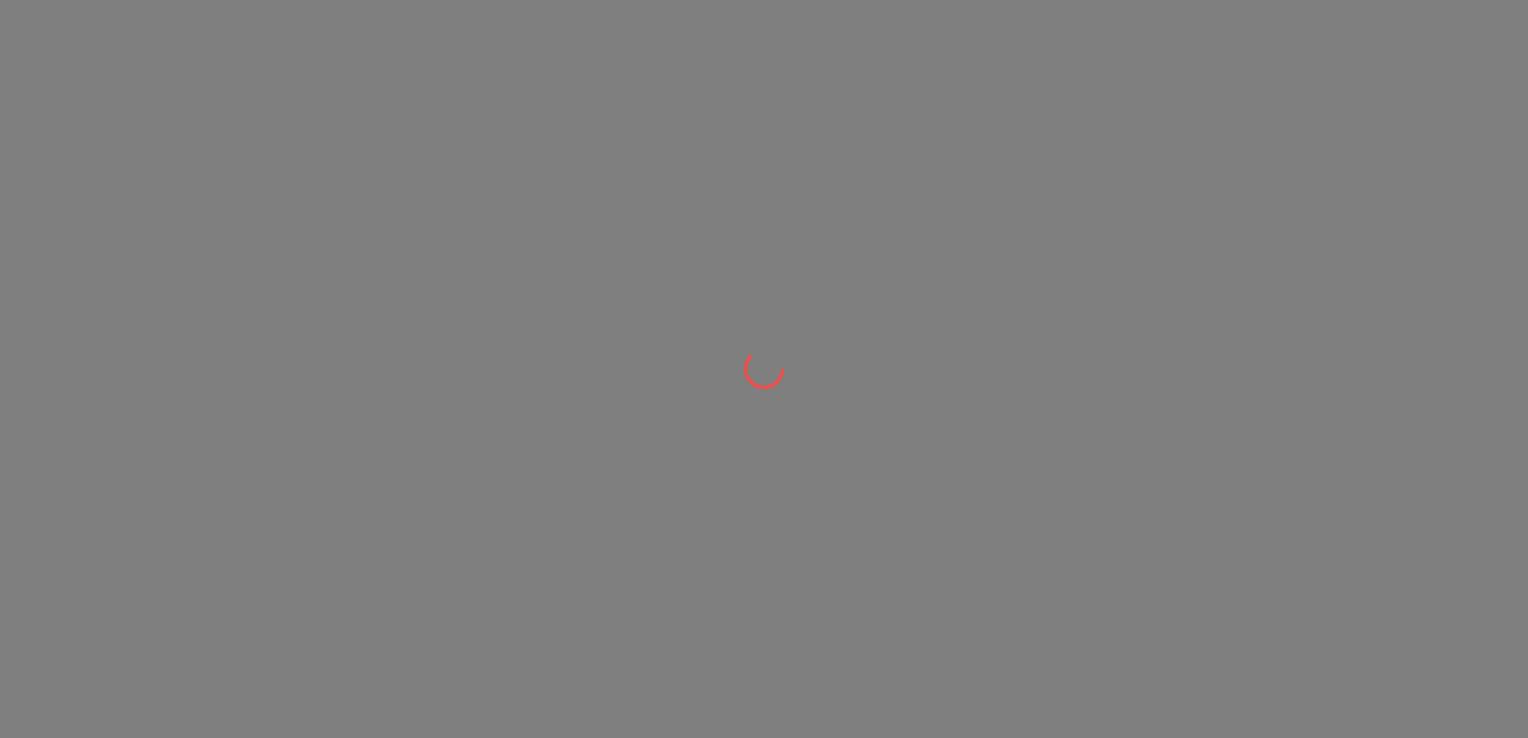 scroll, scrollTop: 0, scrollLeft: 0, axis: both 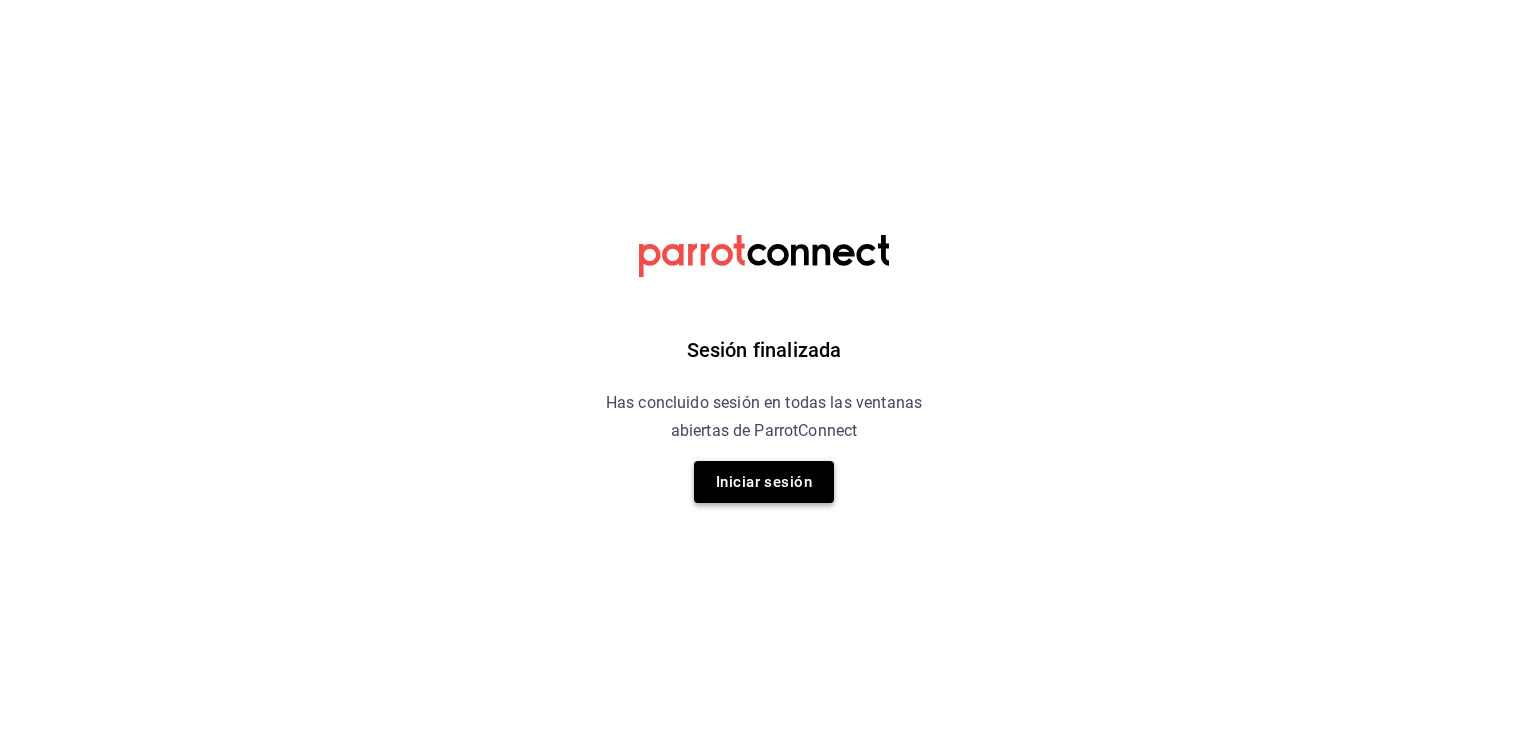 click on "Iniciar sesión" at bounding box center [764, 482] 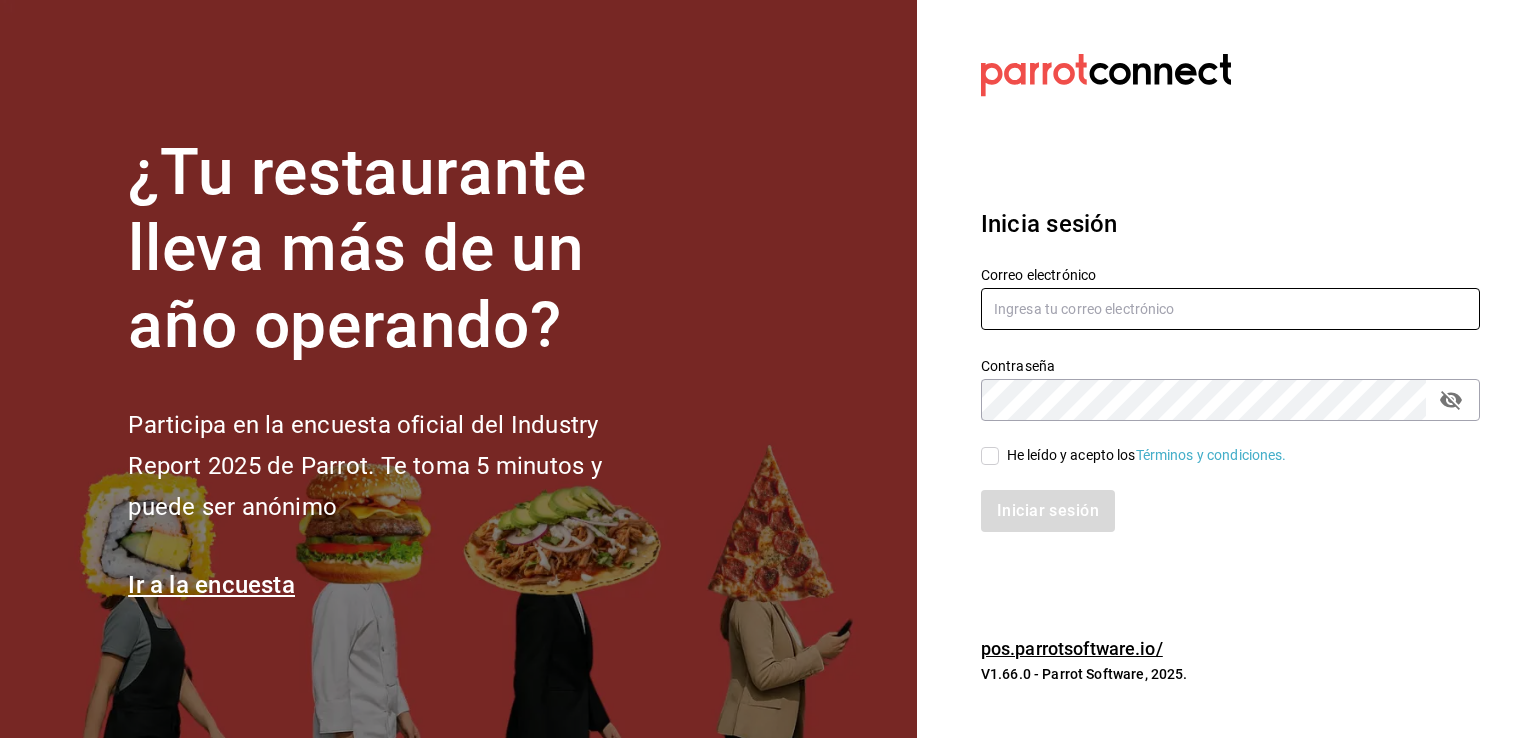 click at bounding box center [1230, 309] 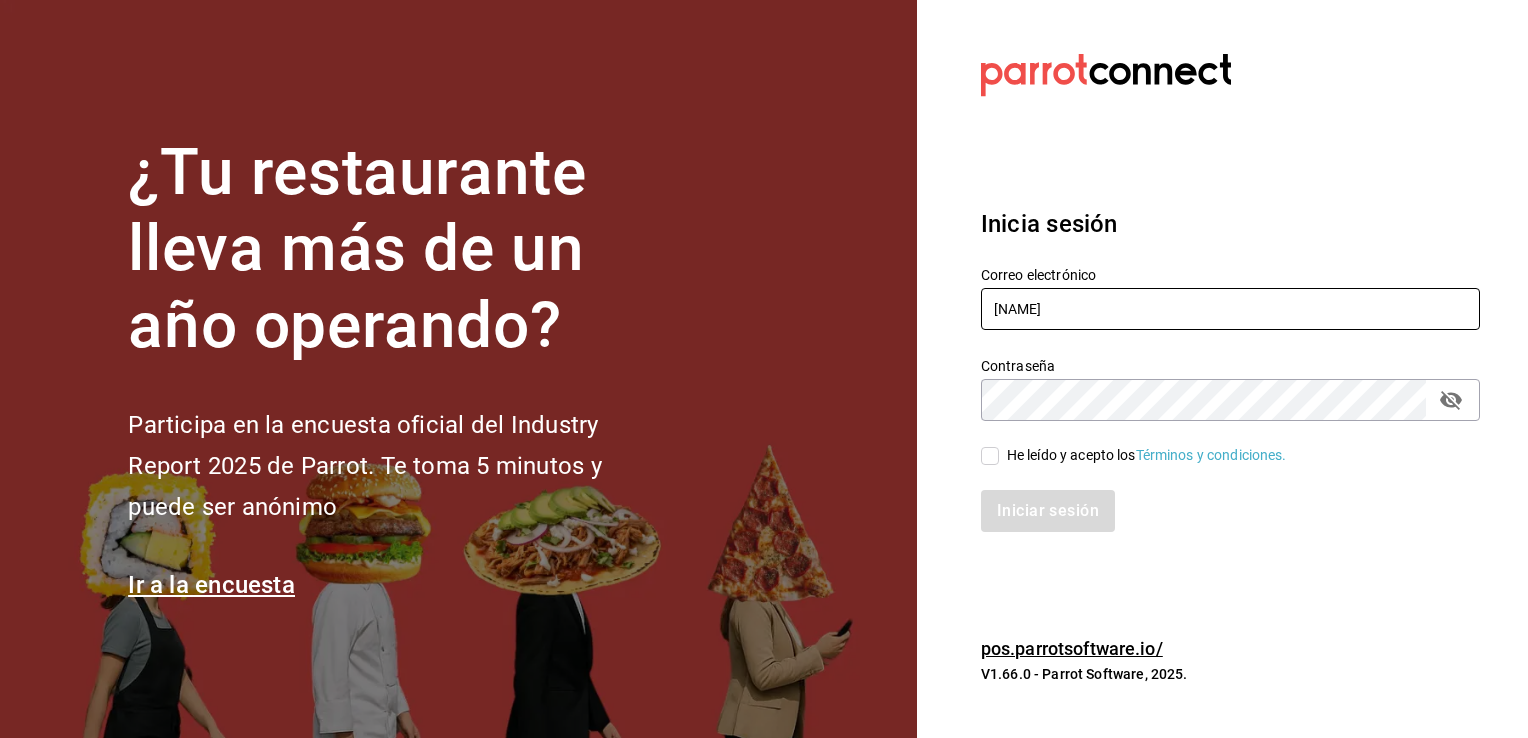 type on "ericksaul.escaler@gmail.com" 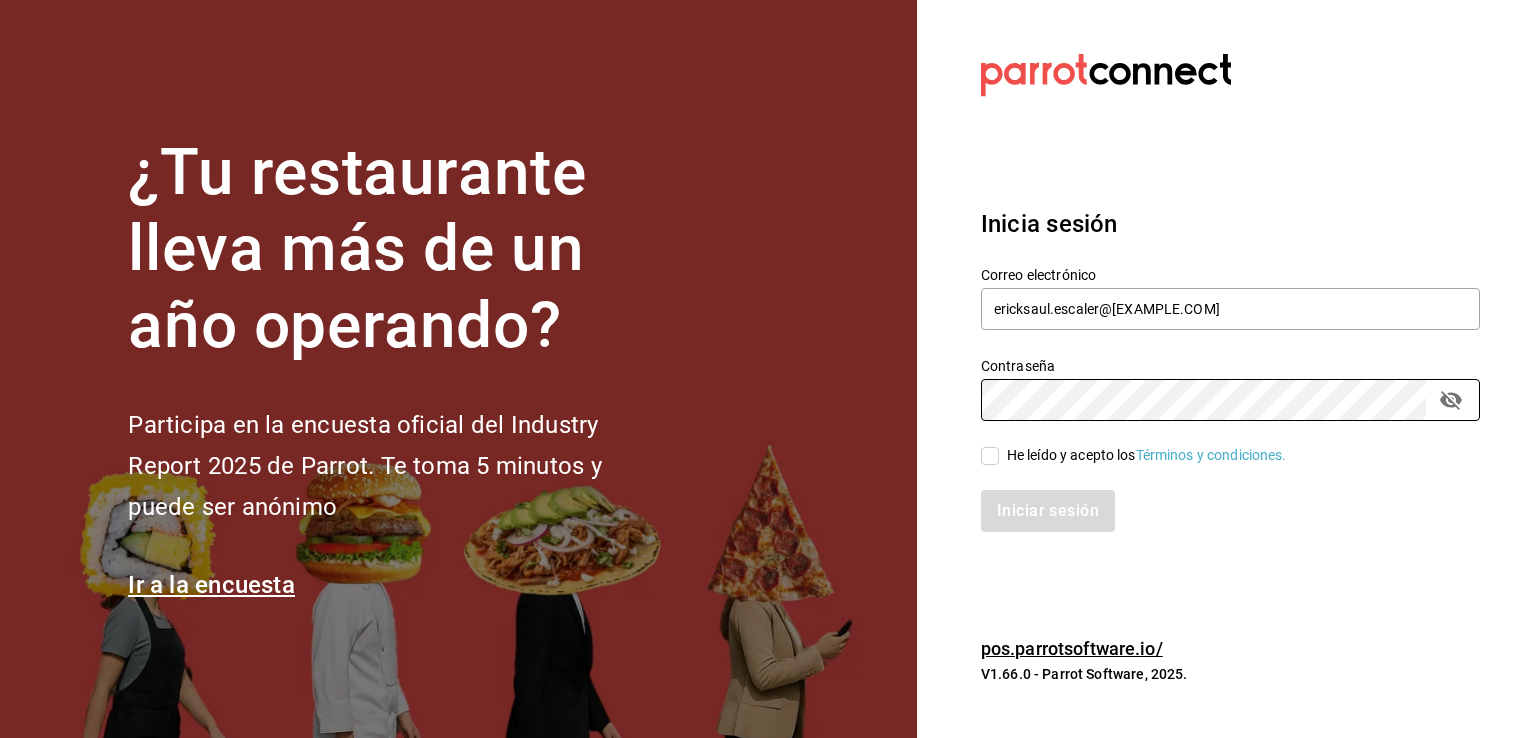 click on "He leído y acepto los  Términos y condiciones." at bounding box center (990, 456) 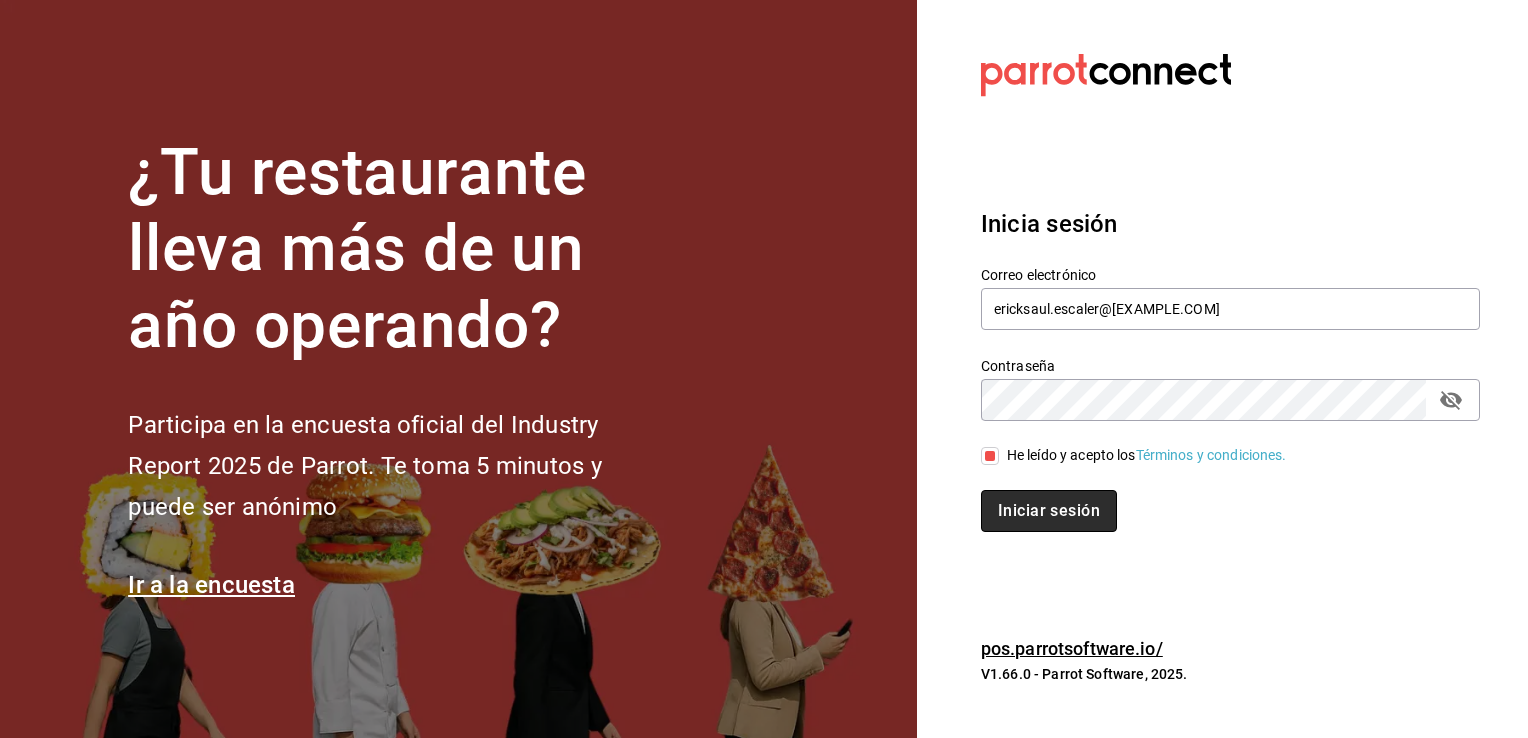 click on "Iniciar sesión" at bounding box center [1049, 511] 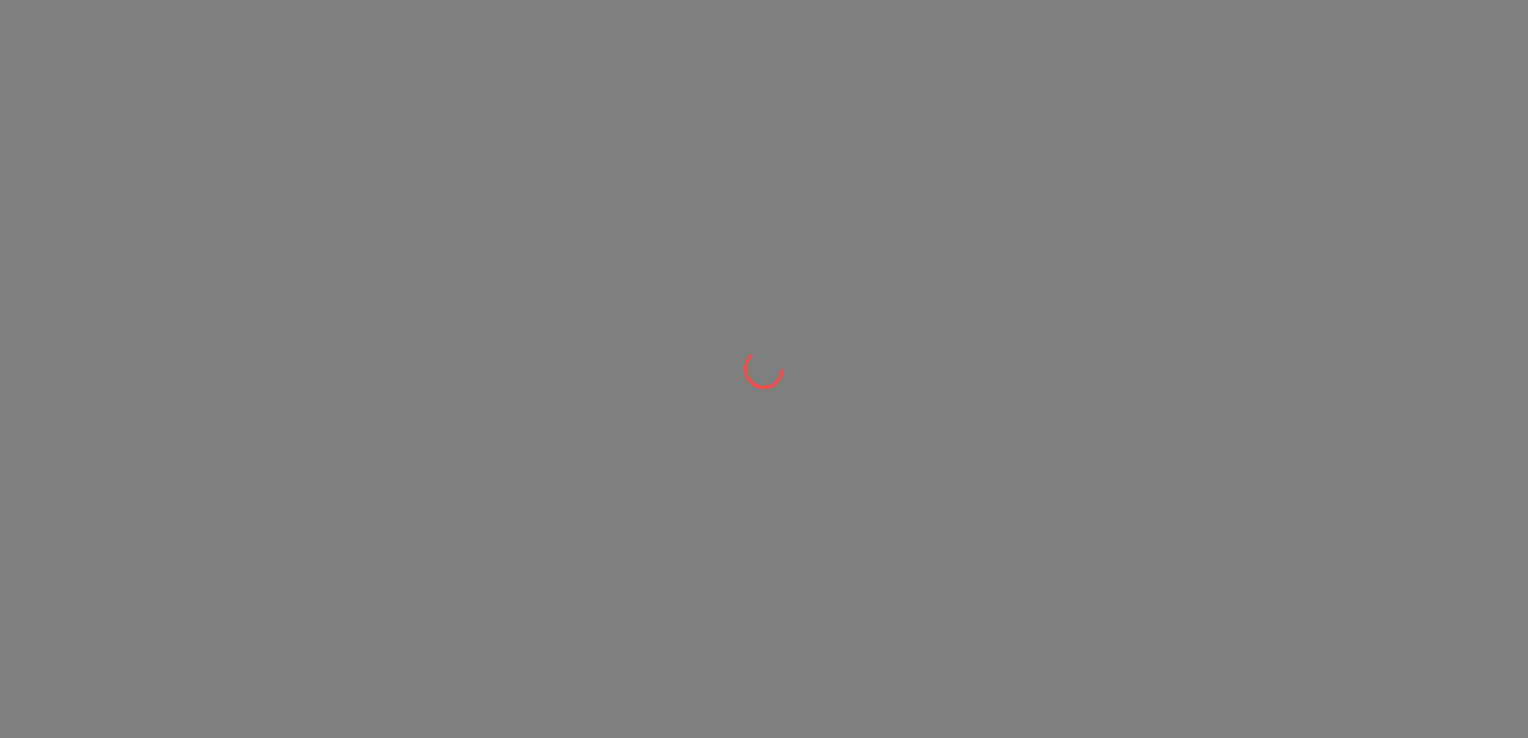 scroll, scrollTop: 0, scrollLeft: 0, axis: both 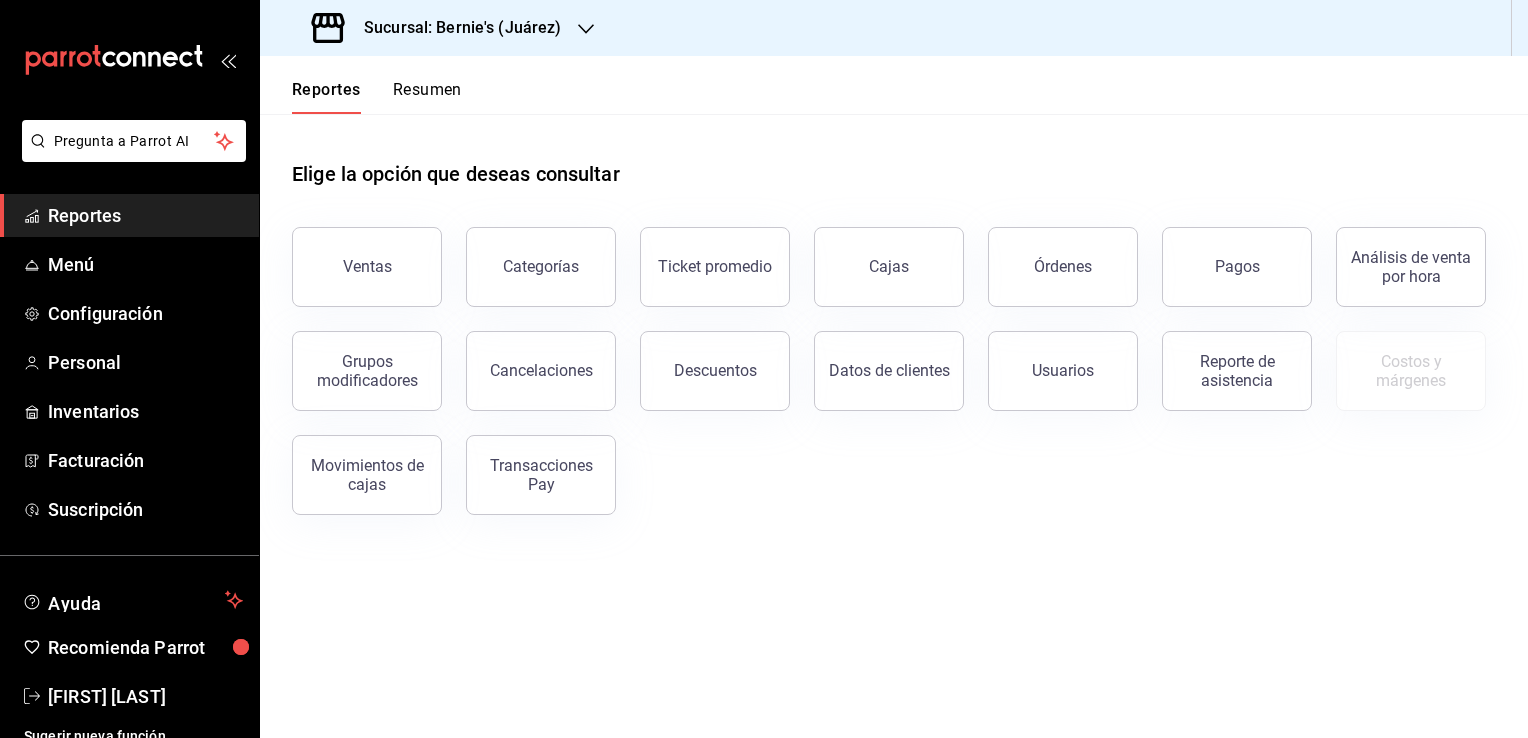 click on "Sucursal: Bernie's (Juárez)" at bounding box center [455, 28] 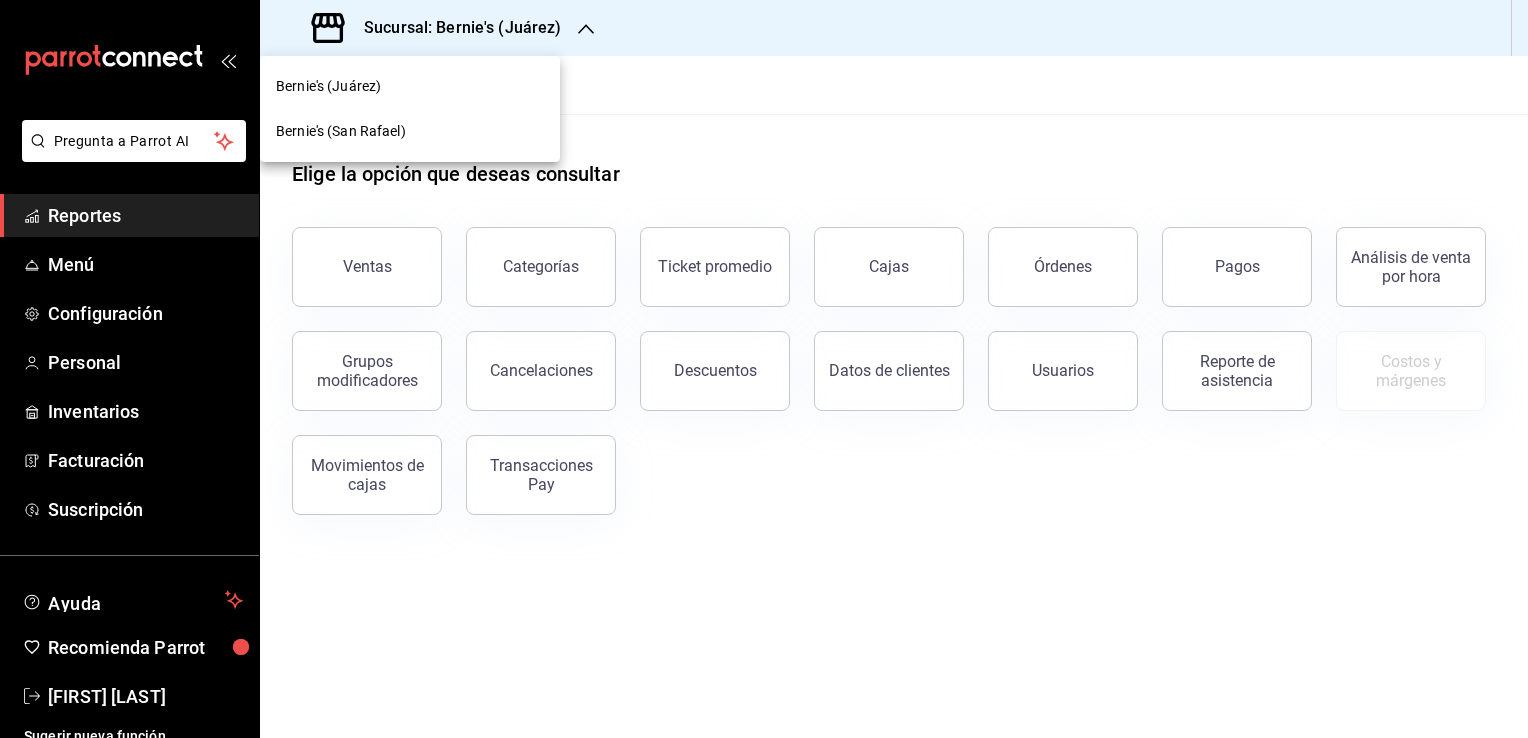 click on "Bernie's (San Rafael)" at bounding box center (341, 131) 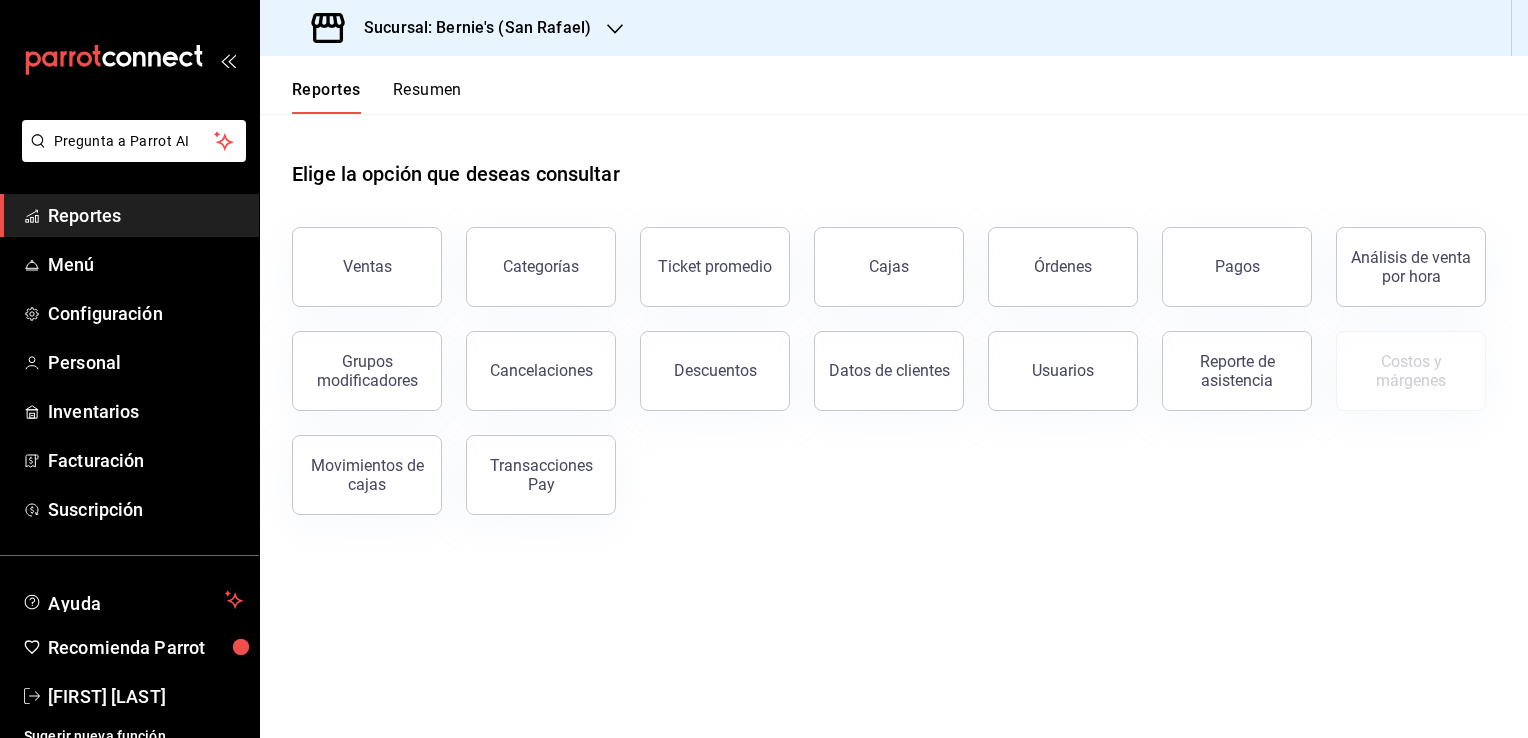 scroll, scrollTop: 16, scrollLeft: 0, axis: vertical 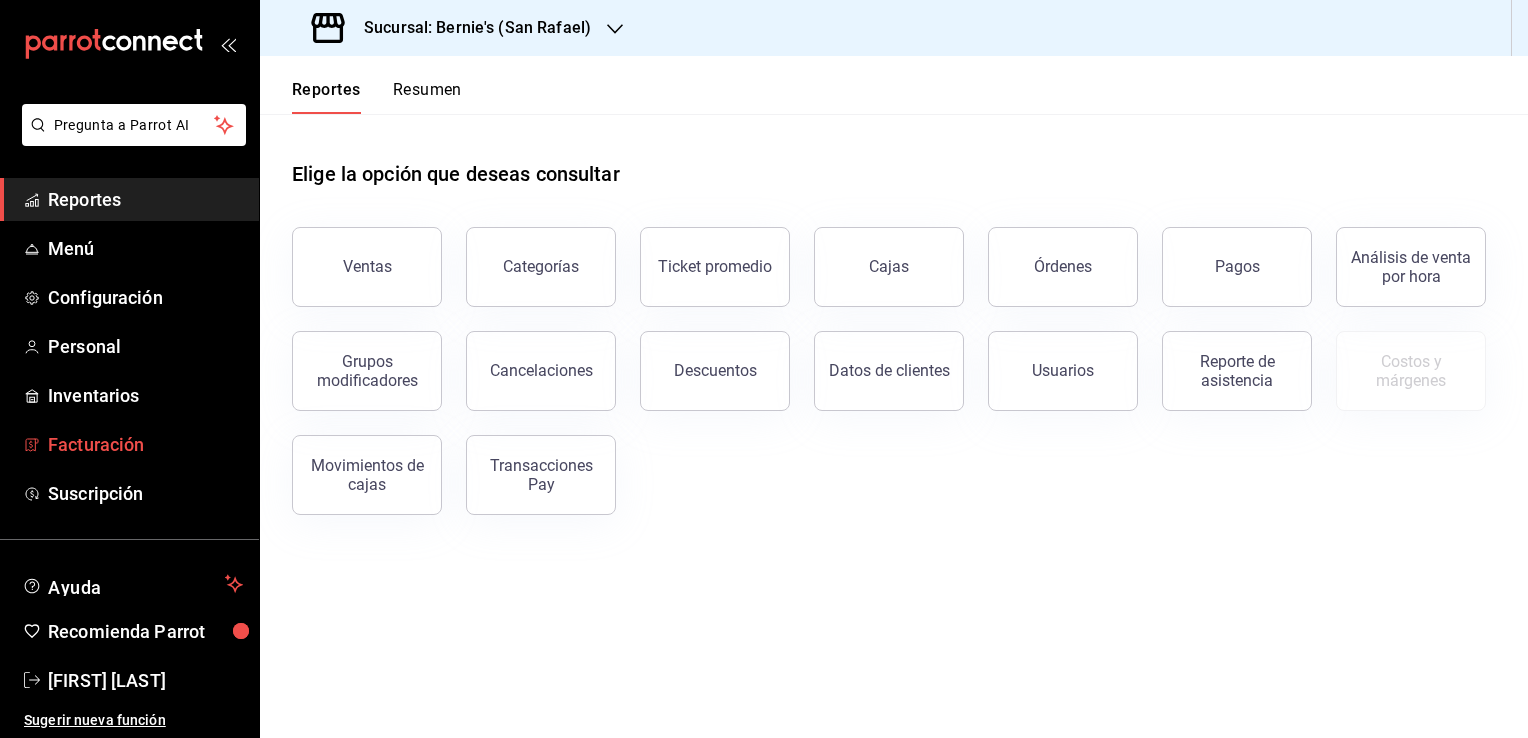 click on "Facturación" at bounding box center [145, 444] 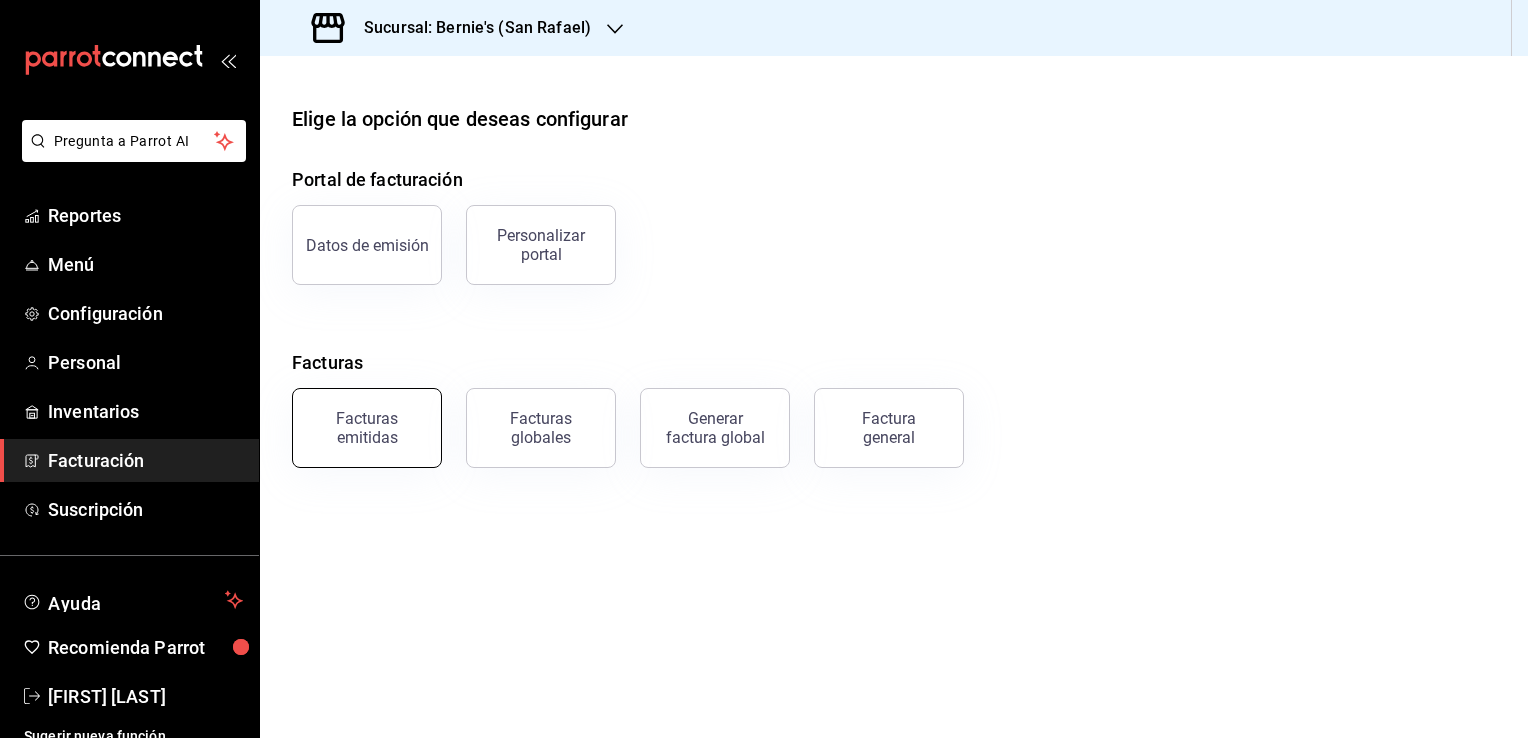 click on "Facturas emitidas" at bounding box center (367, 428) 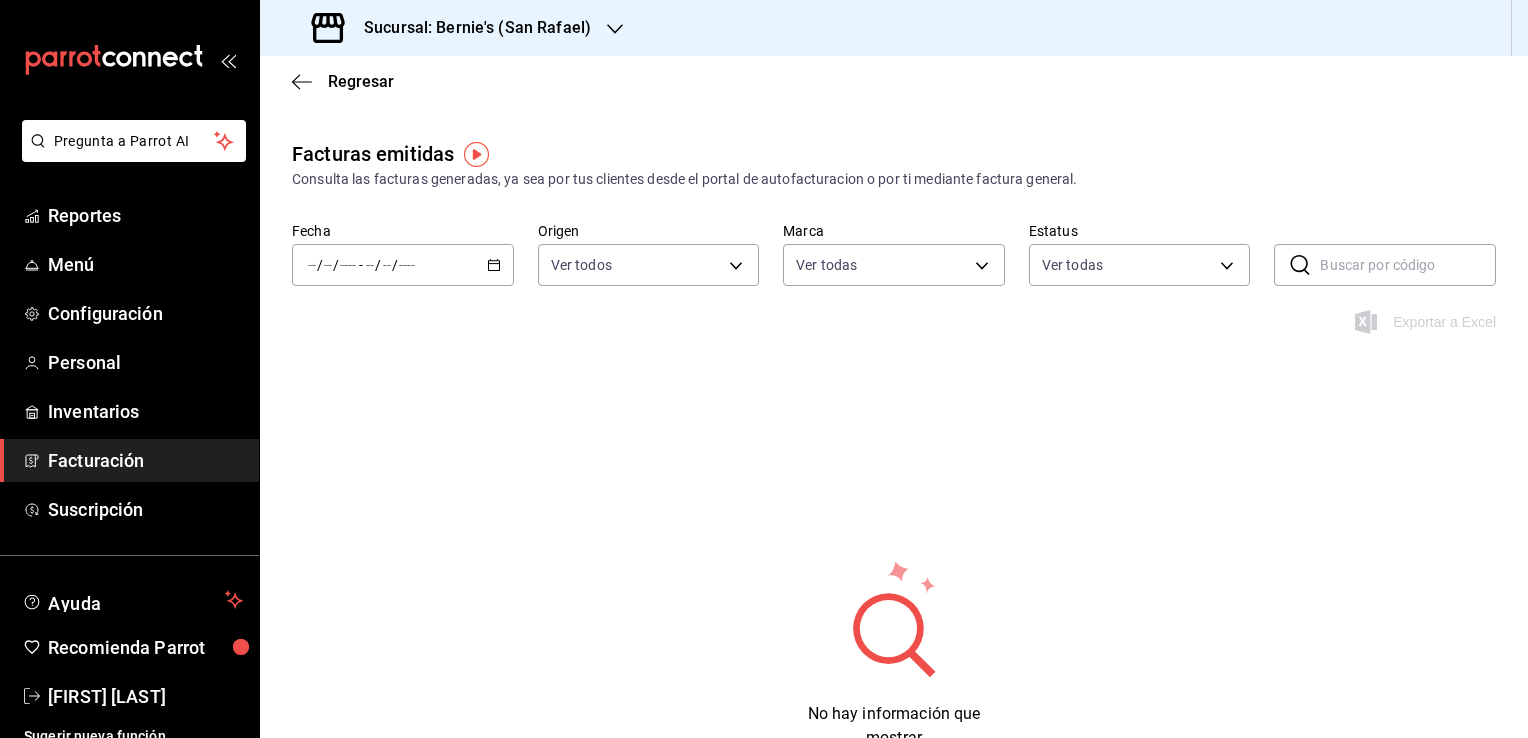 click at bounding box center [494, 265] 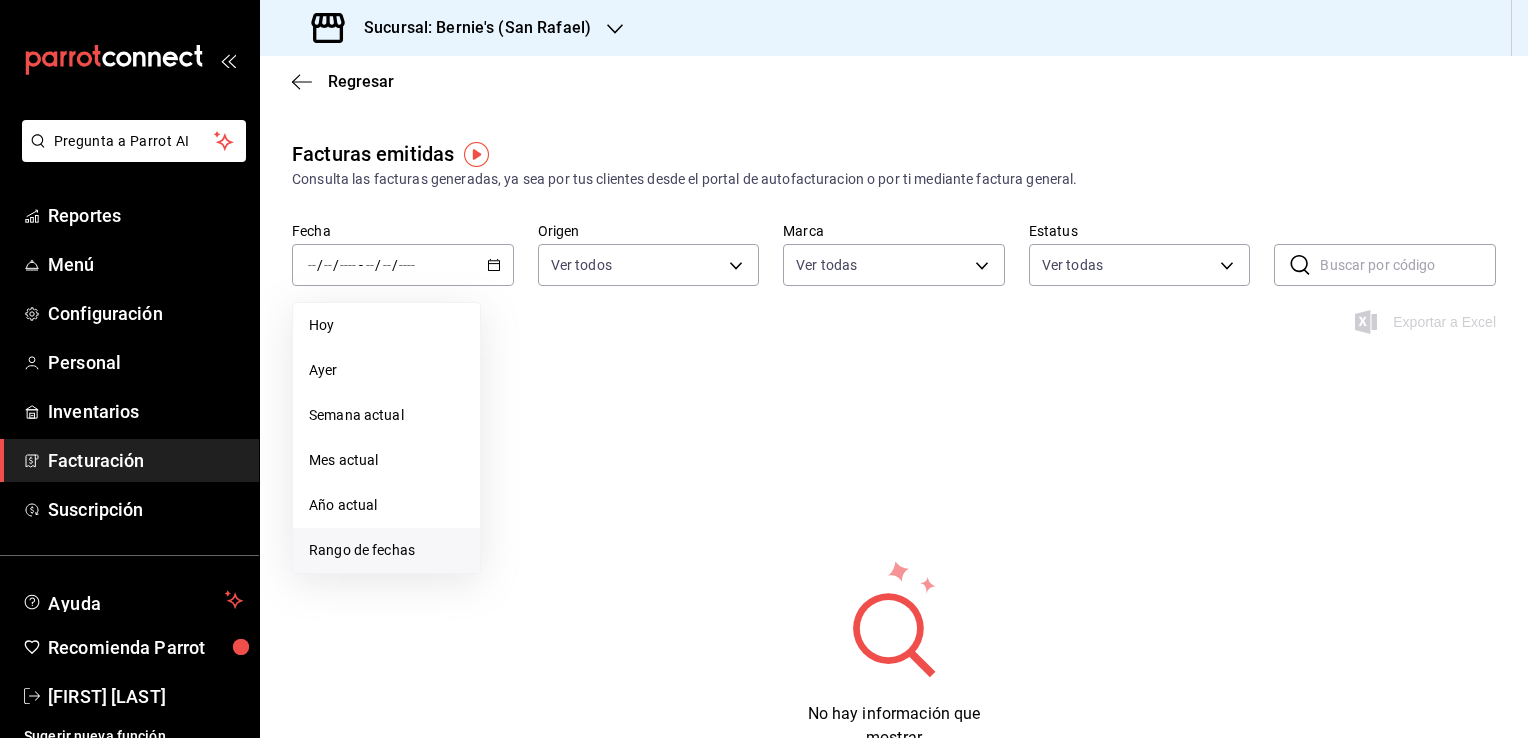 click on "Rango de fechas" at bounding box center (386, 325) 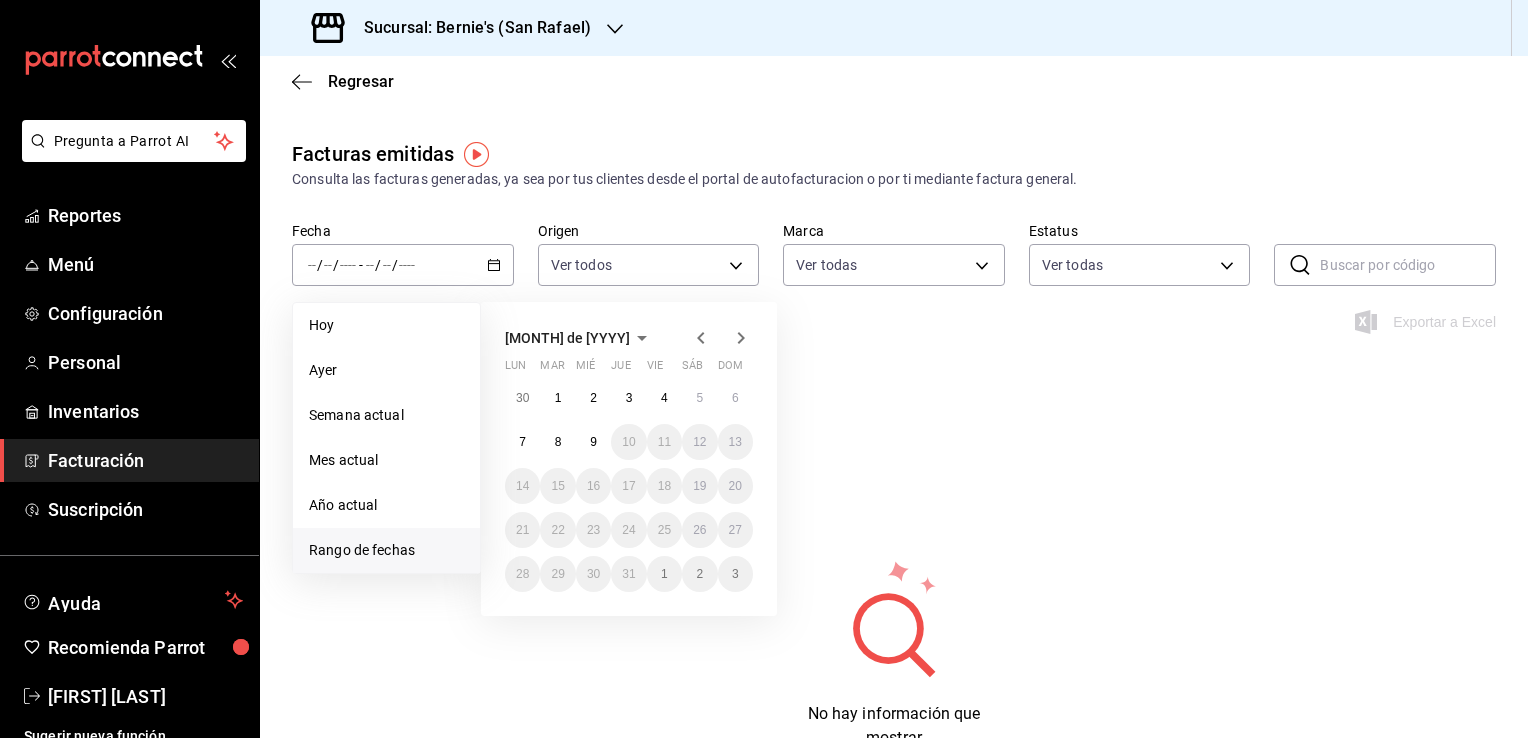 click at bounding box center [700, 338] 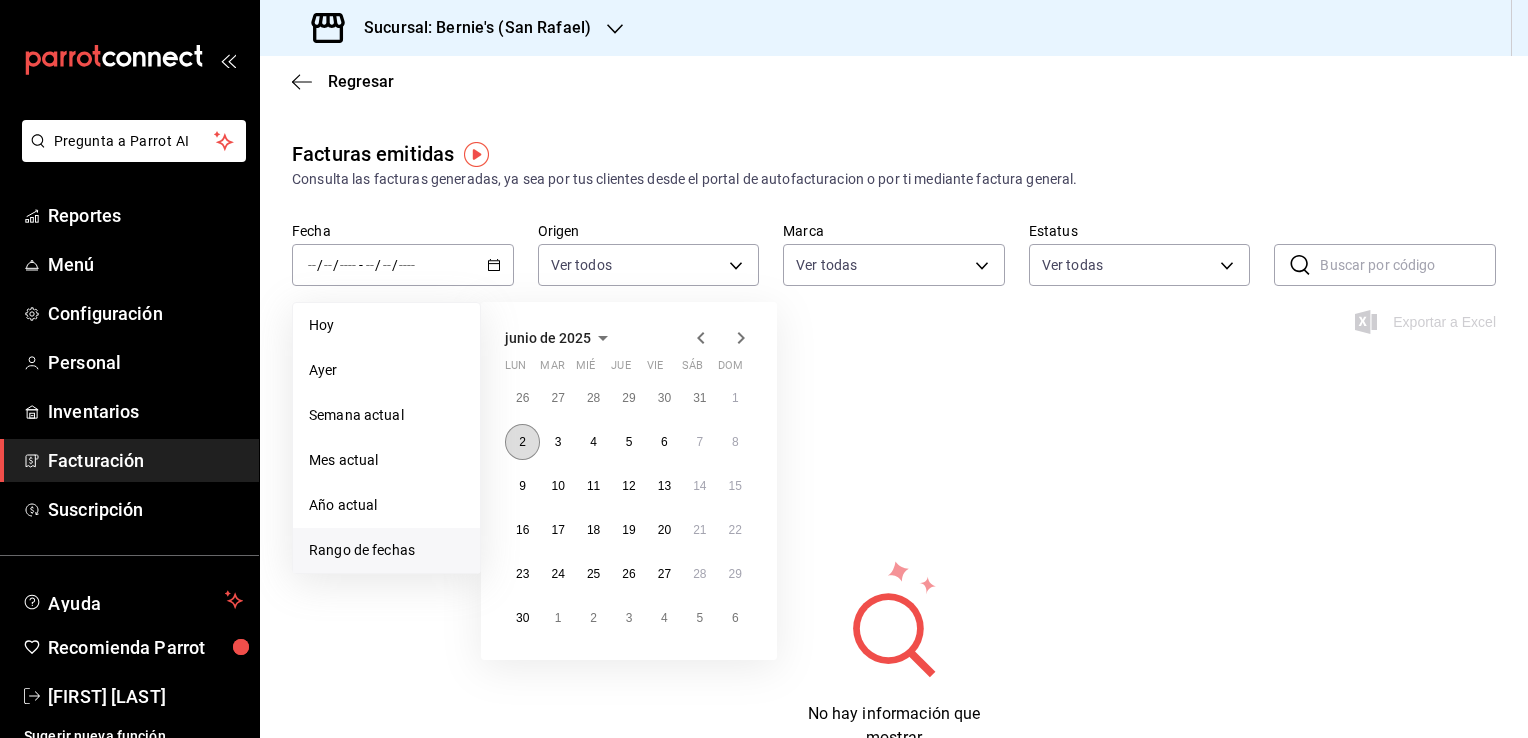 click on "2" at bounding box center (522, 442) 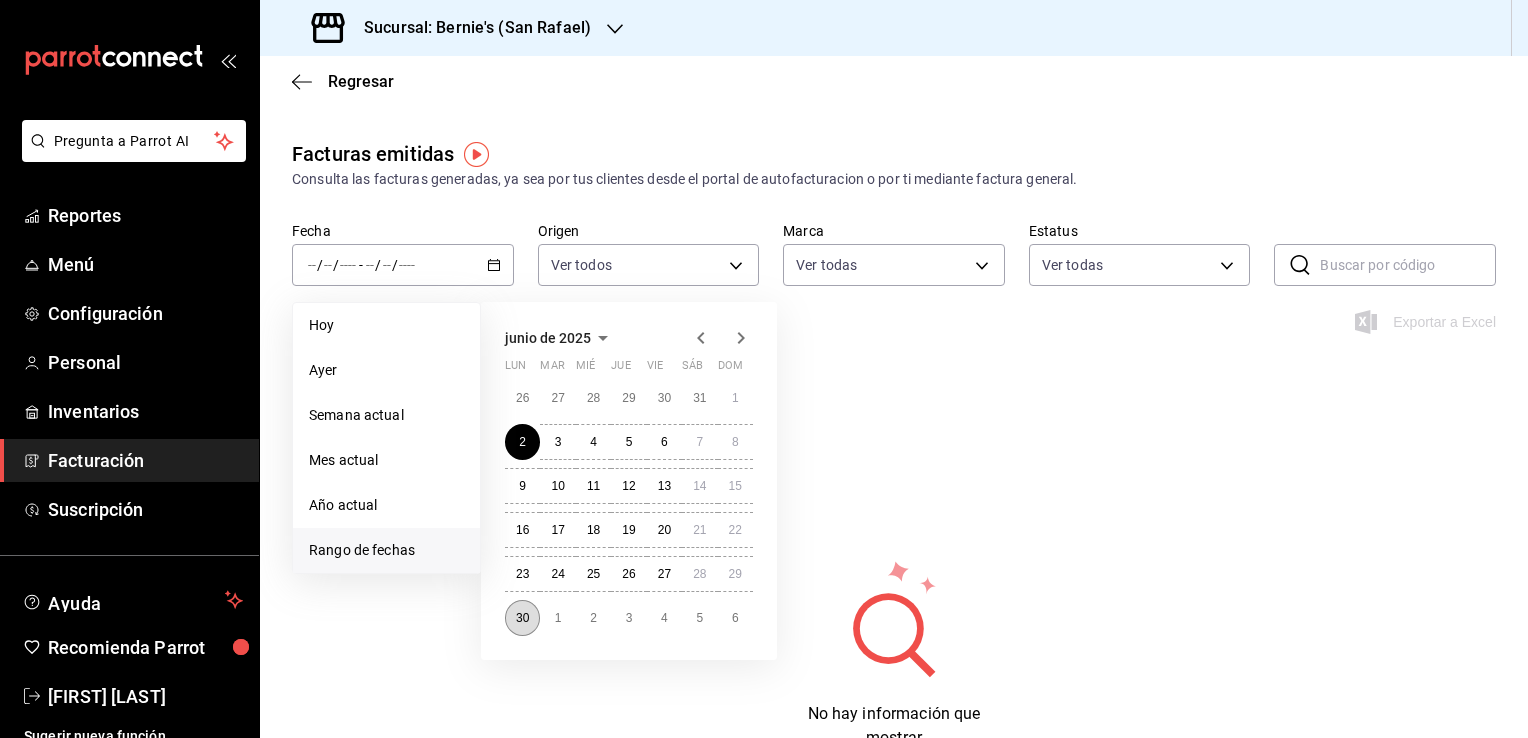 click on "30" at bounding box center (522, 618) 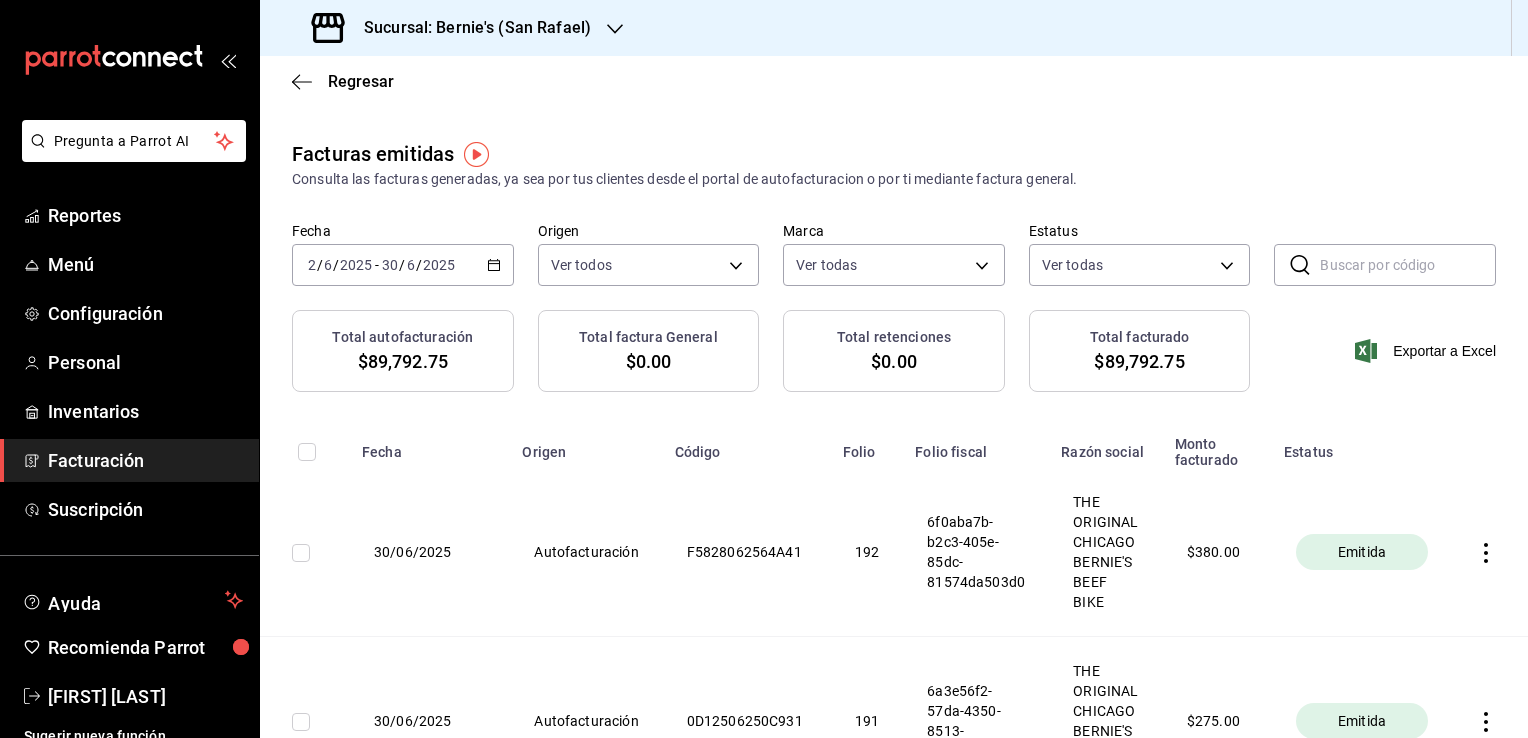 click on "Consulta las facturas generadas, ya sea por tus clientes desde el portal de autofacturacion o por ti mediante factura general." at bounding box center (894, 179) 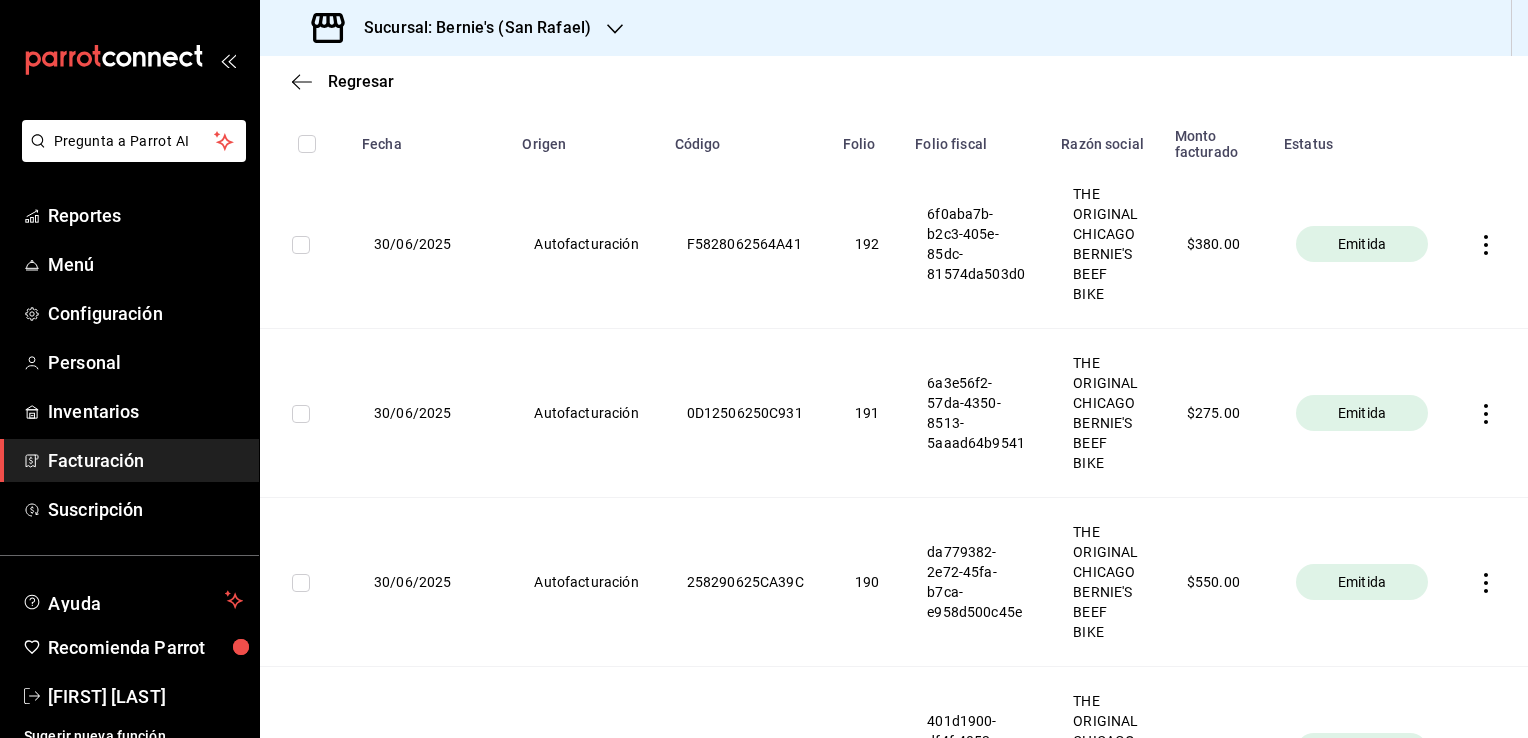 scroll, scrollTop: 320, scrollLeft: 0, axis: vertical 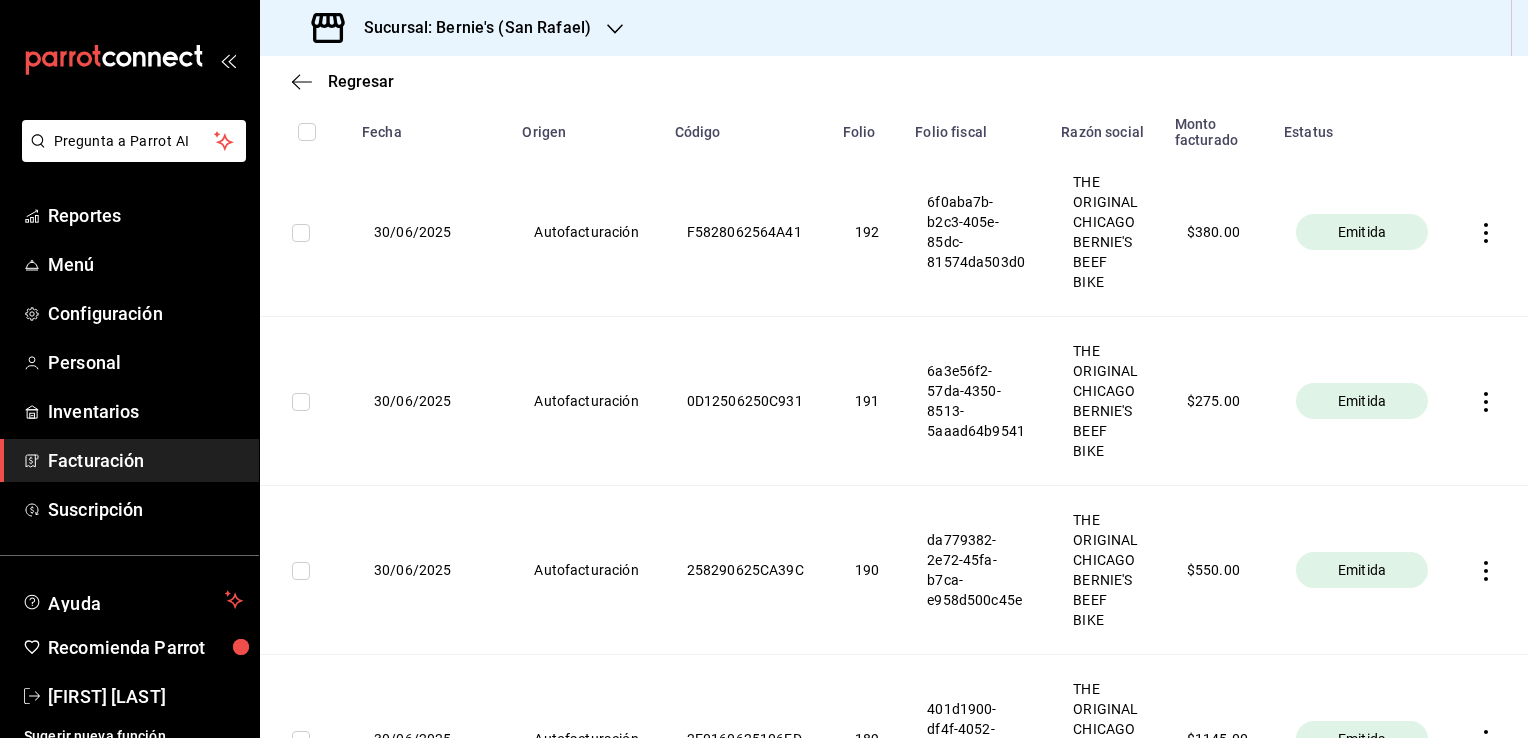 click on "Sucursal: Bernie's (San Rafael)" at bounding box center [453, 28] 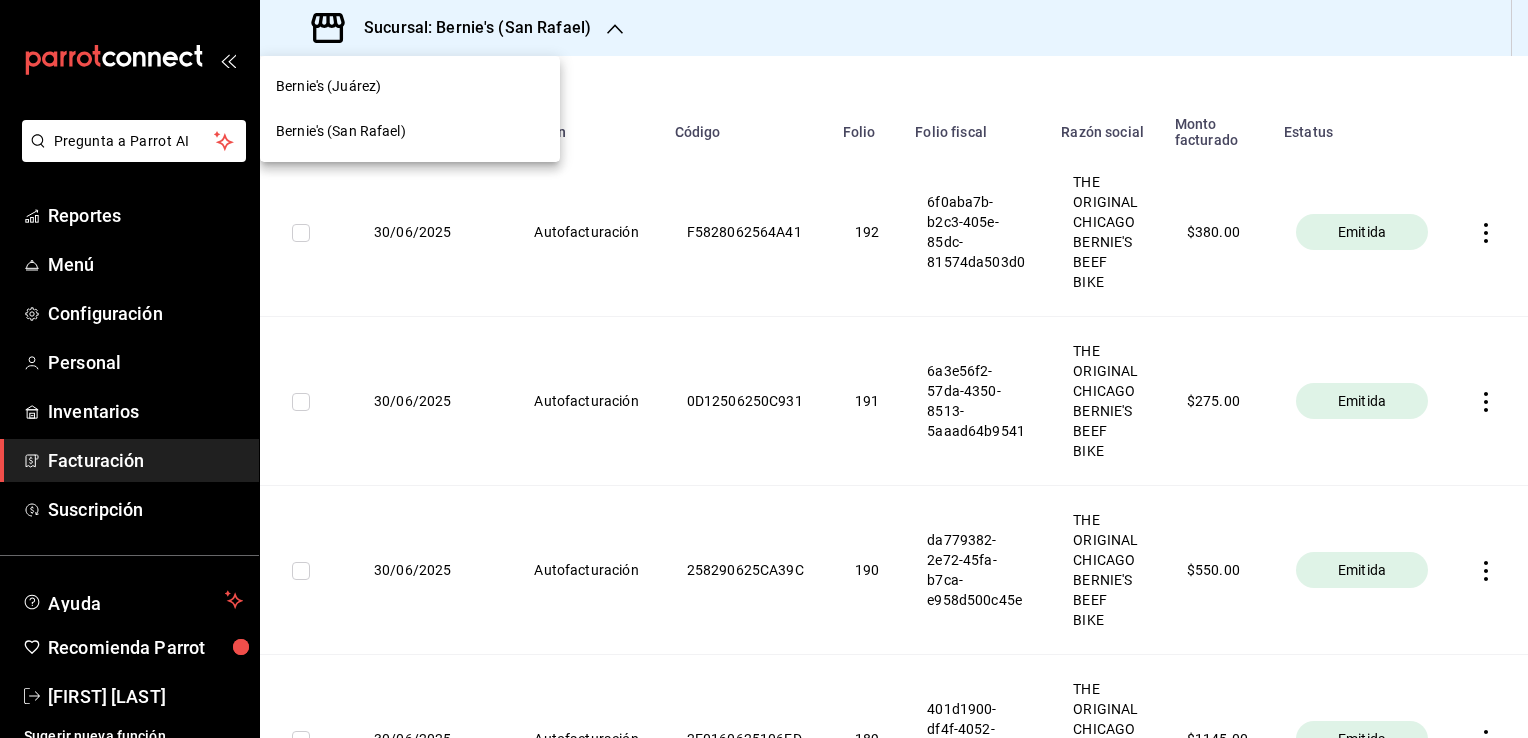 click on "Bernie's (Juárez)" at bounding box center (410, 86) 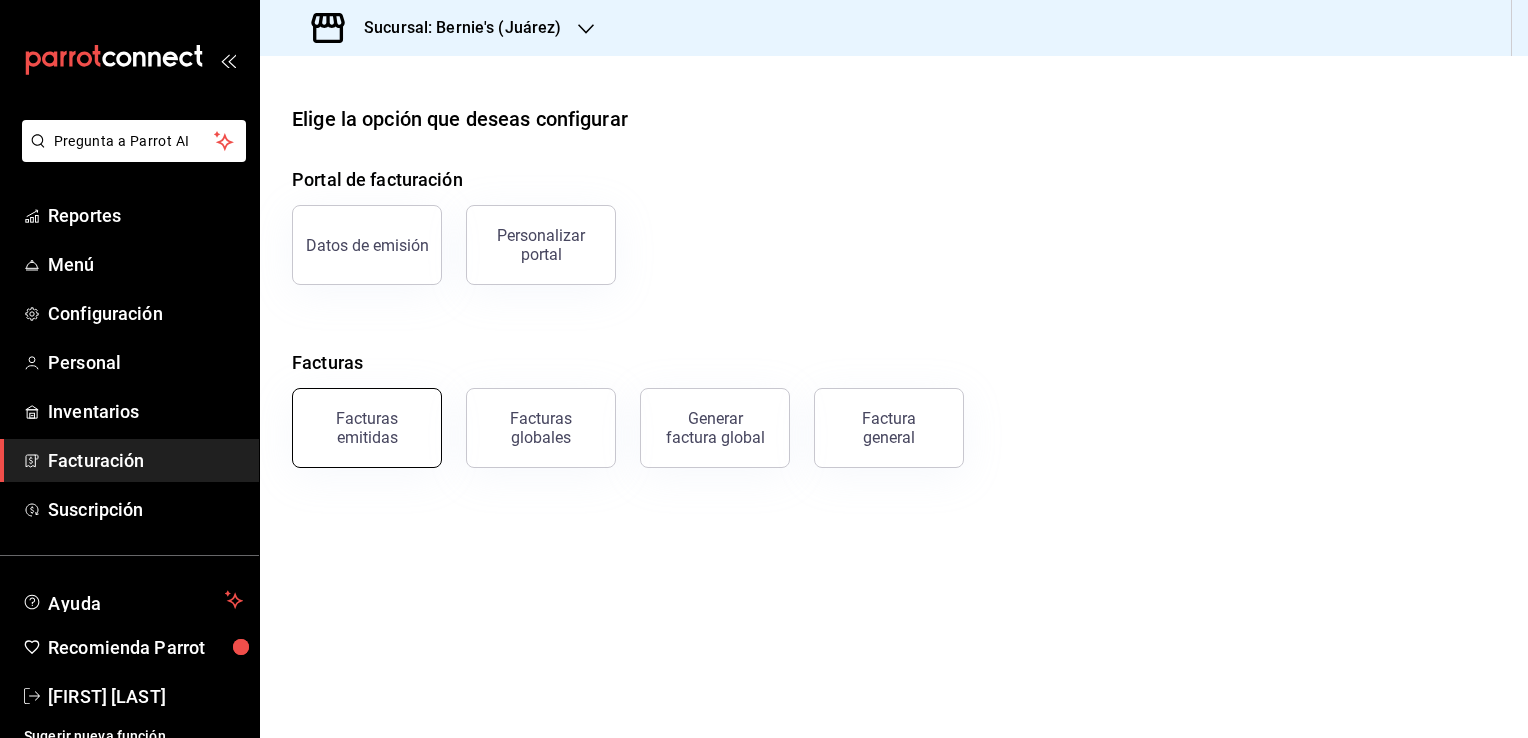 click on "Facturas emitidas" at bounding box center [367, 428] 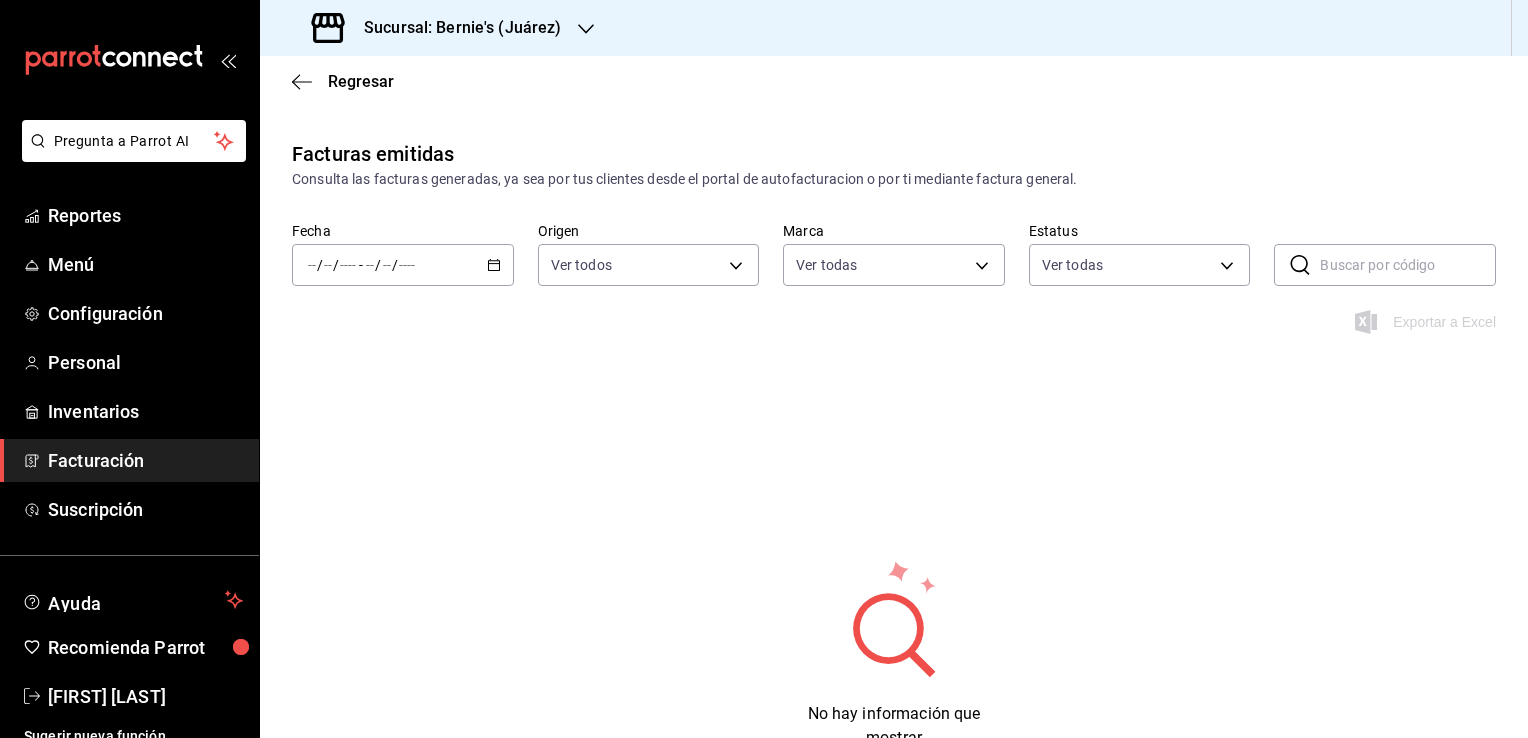 click at bounding box center [494, 265] 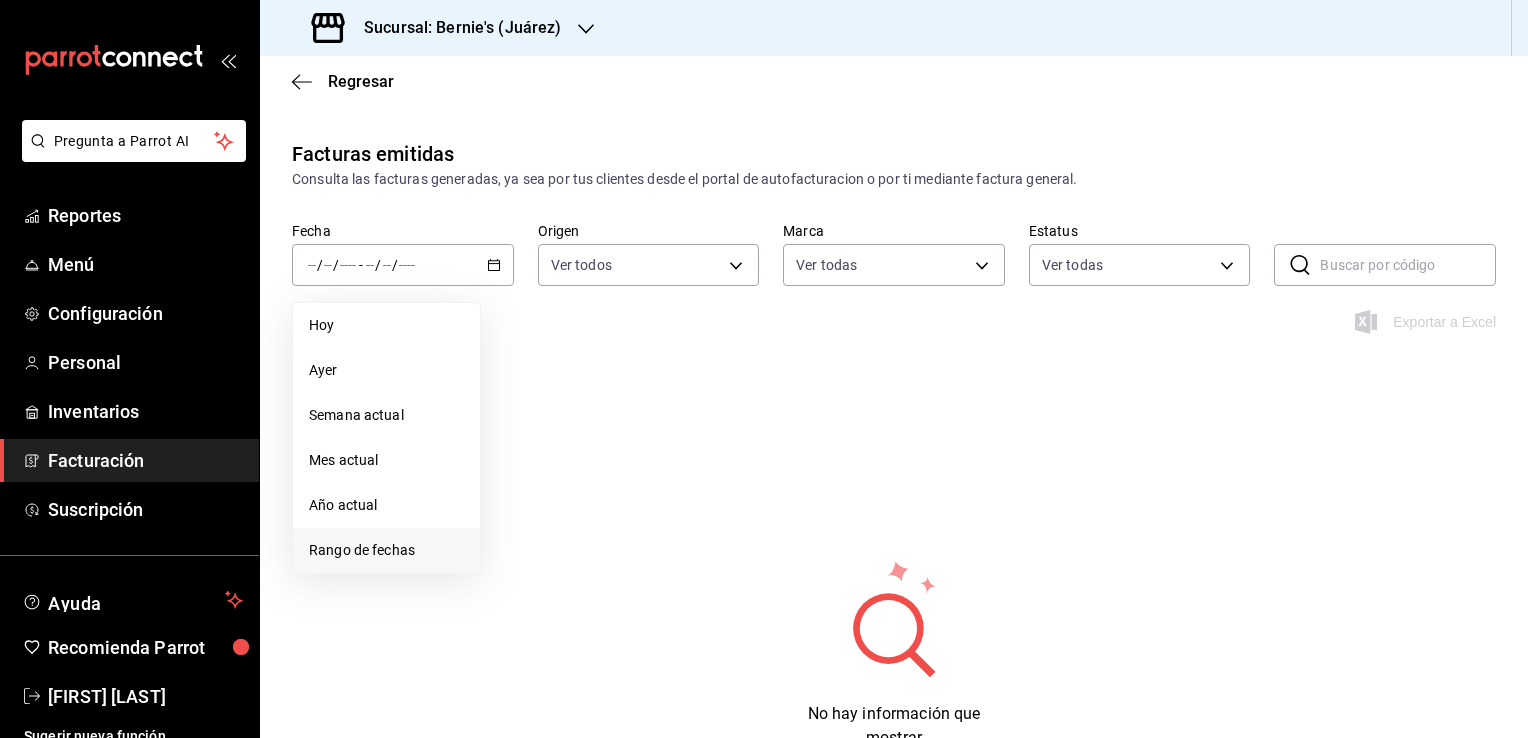 click on "Rango de fechas" at bounding box center (386, 550) 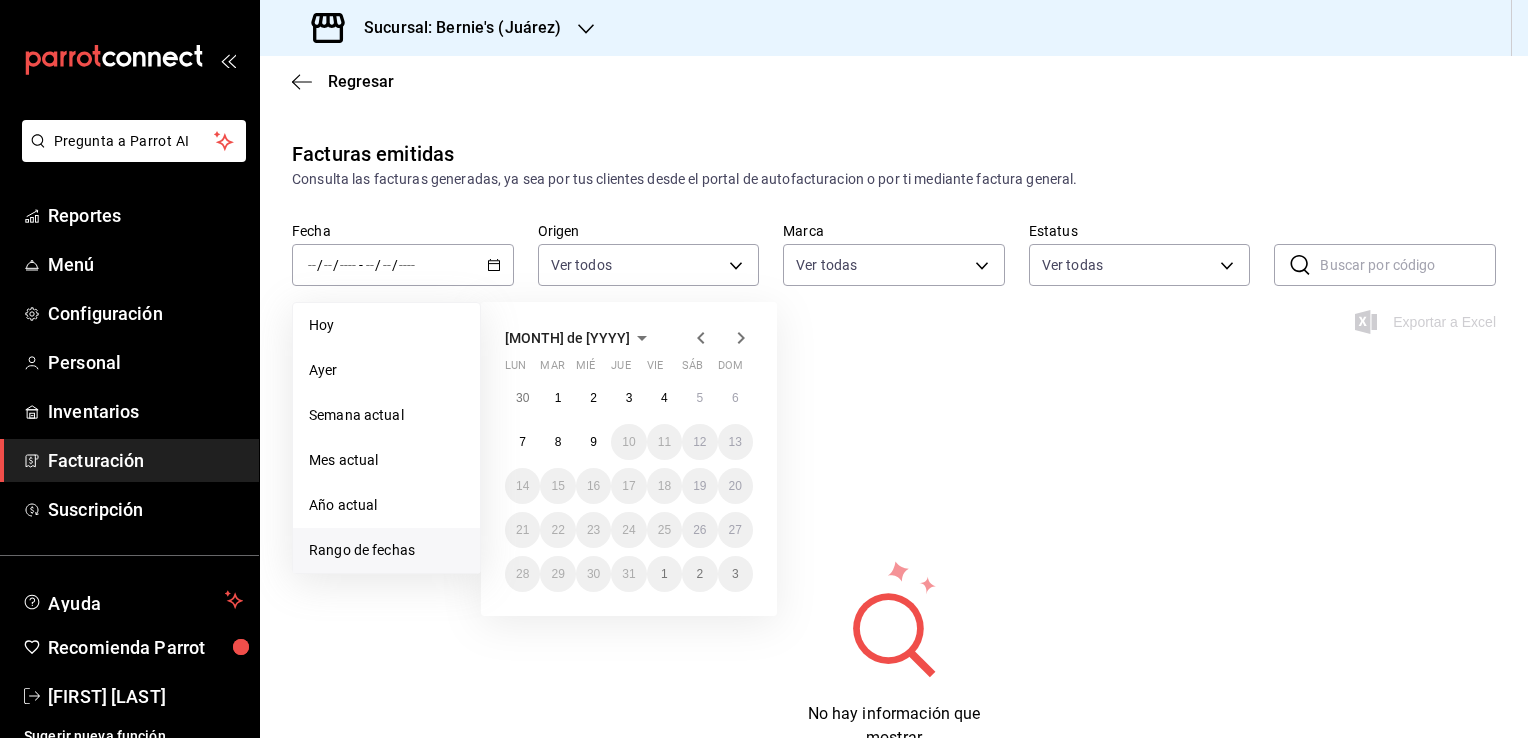 click at bounding box center (701, 338) 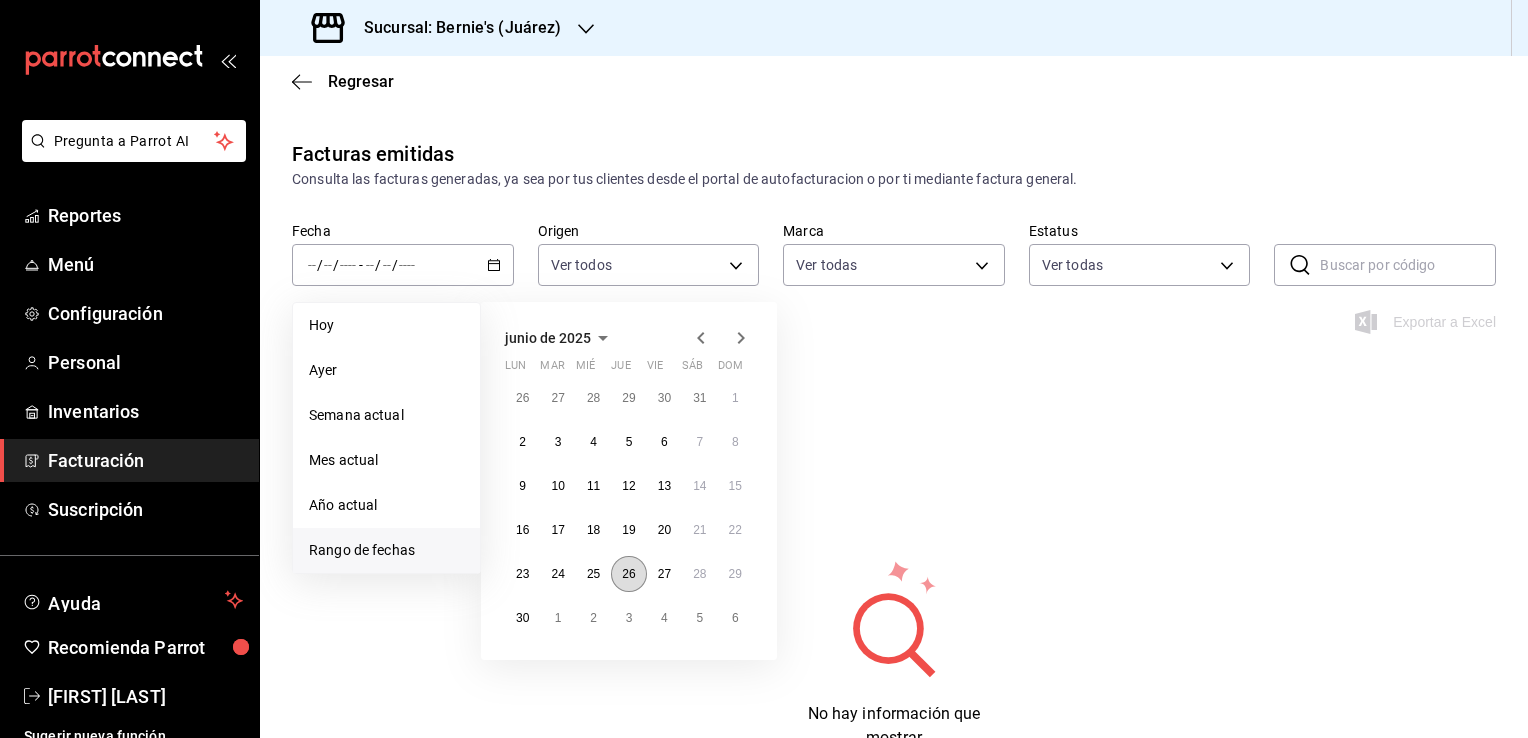 click on "26" at bounding box center [628, 574] 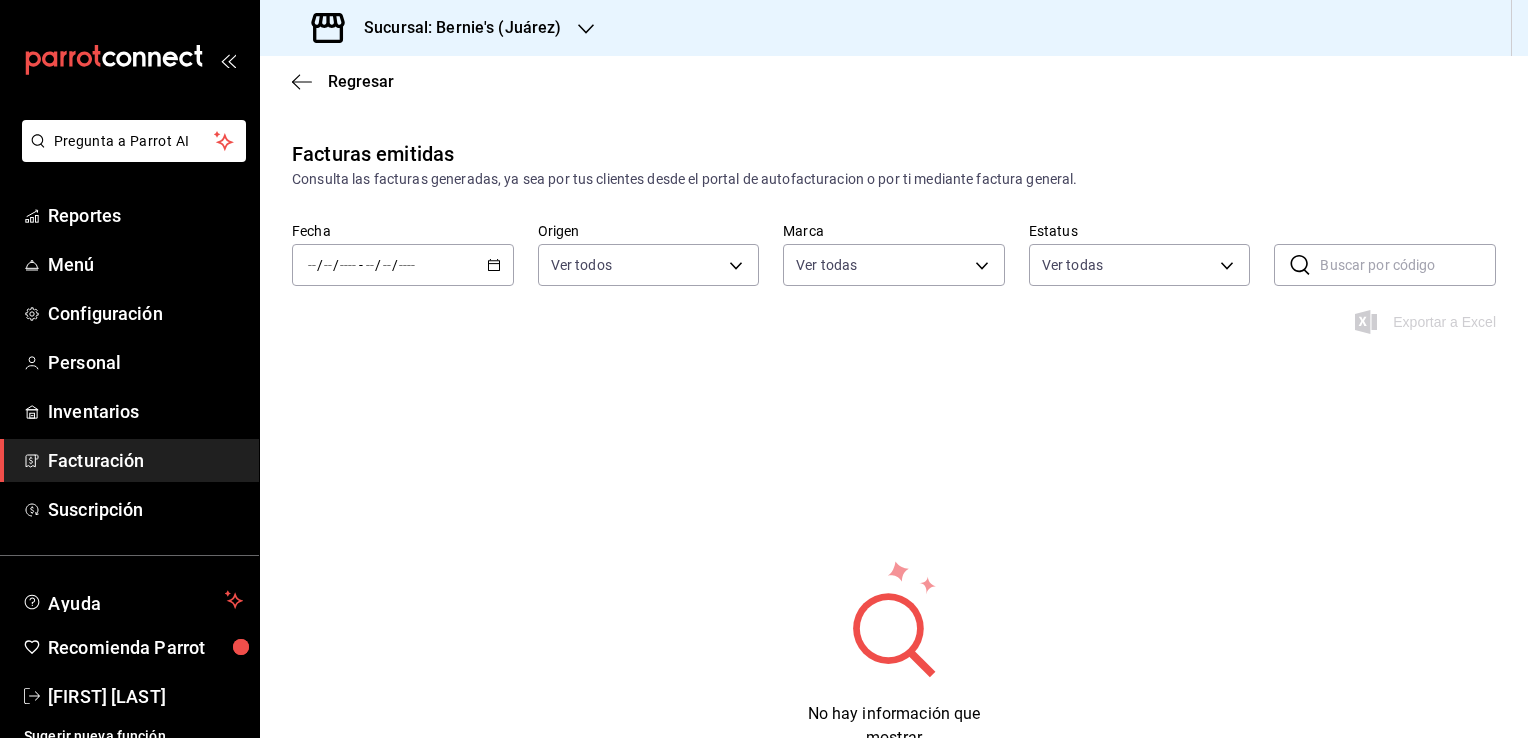 click on "Facturas emitidas Consulta las facturas generadas, ya sea por tus clientes desde el portal de autofacturacion o por ti mediante factura general. Fecha / / - / / Origen Ver todos ORDER_INVOICE,GENERAL_INVOICE Marca Ver todos Estatus Ver todos ​ ​ Exportar a Excel No hay información que mostrar" at bounding box center (894, 484) 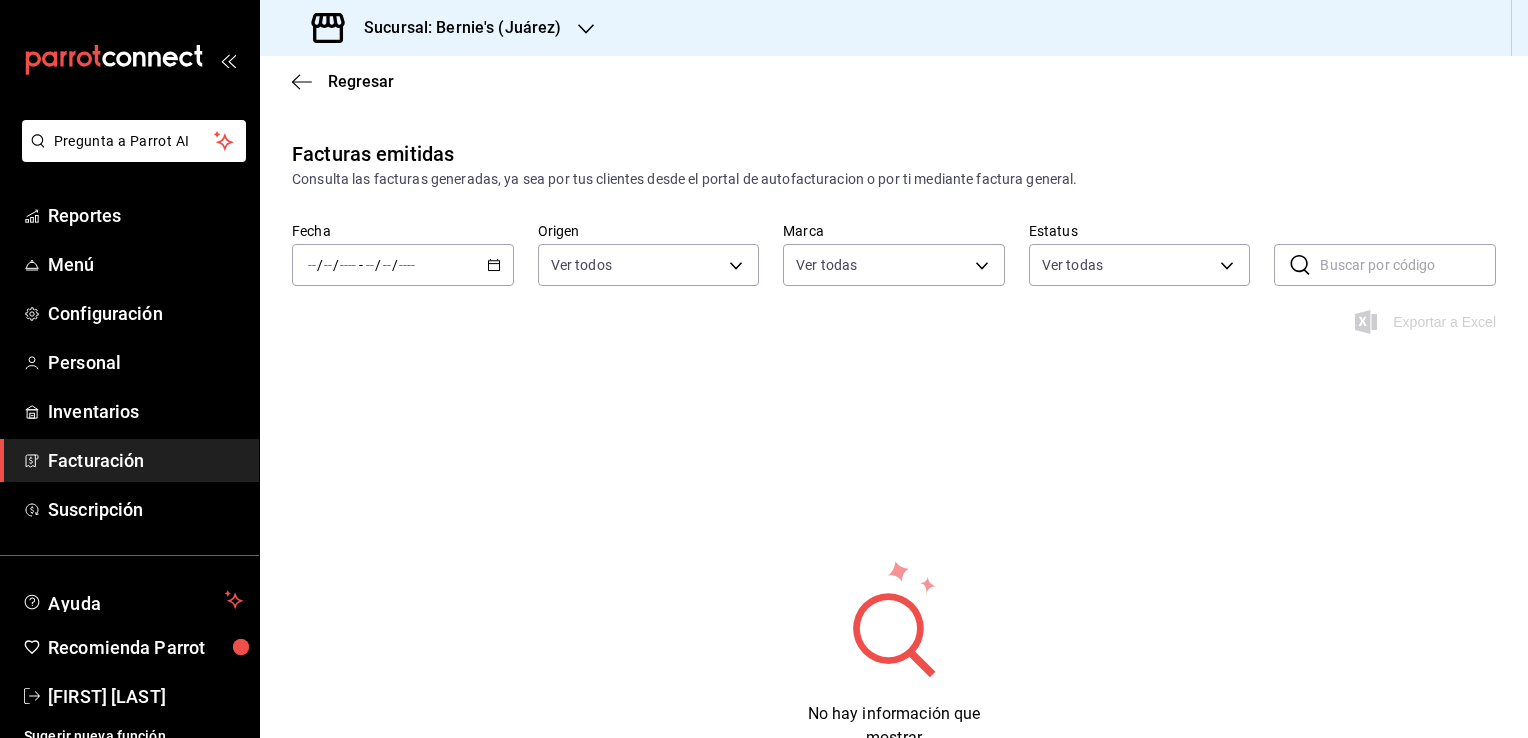 click at bounding box center [494, 265] 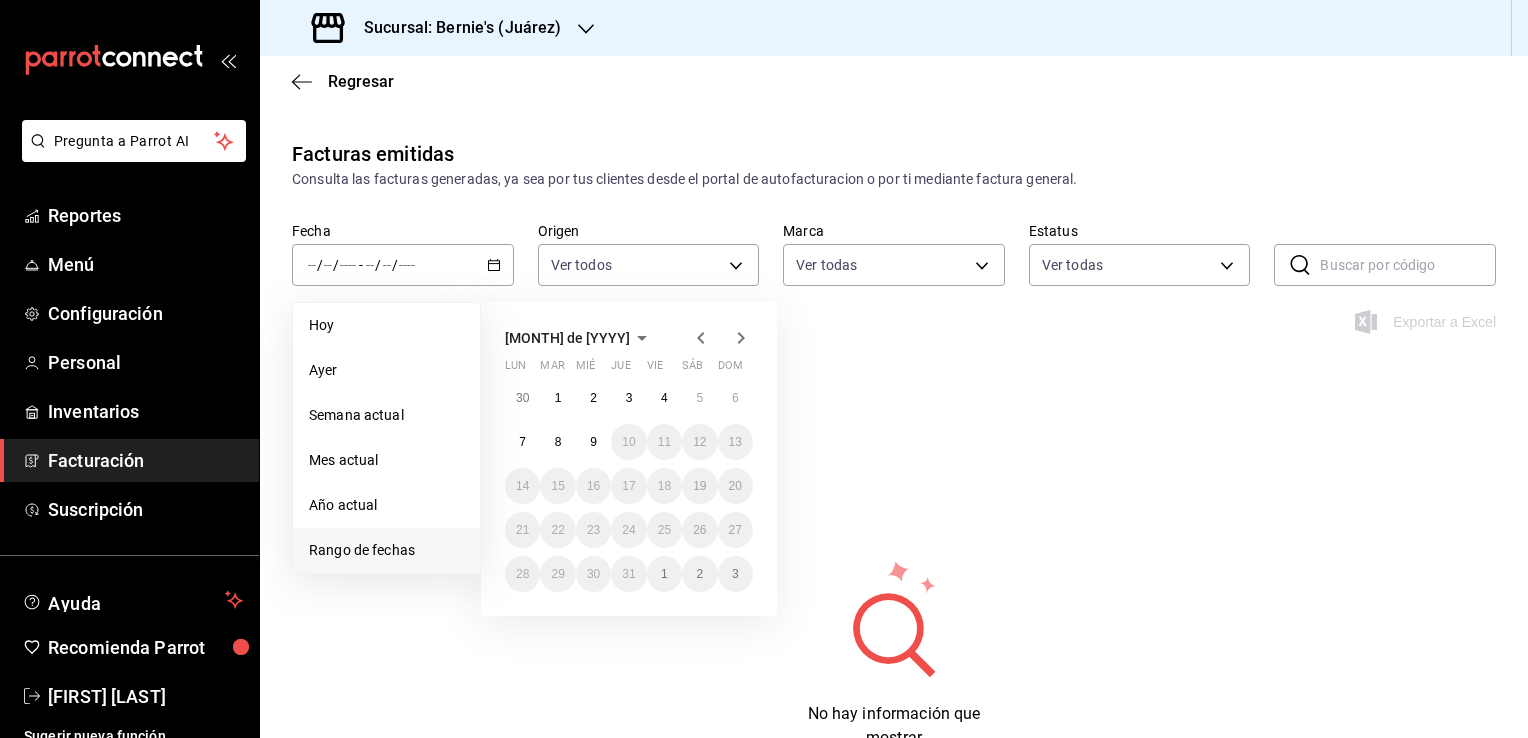 click at bounding box center (701, 338) 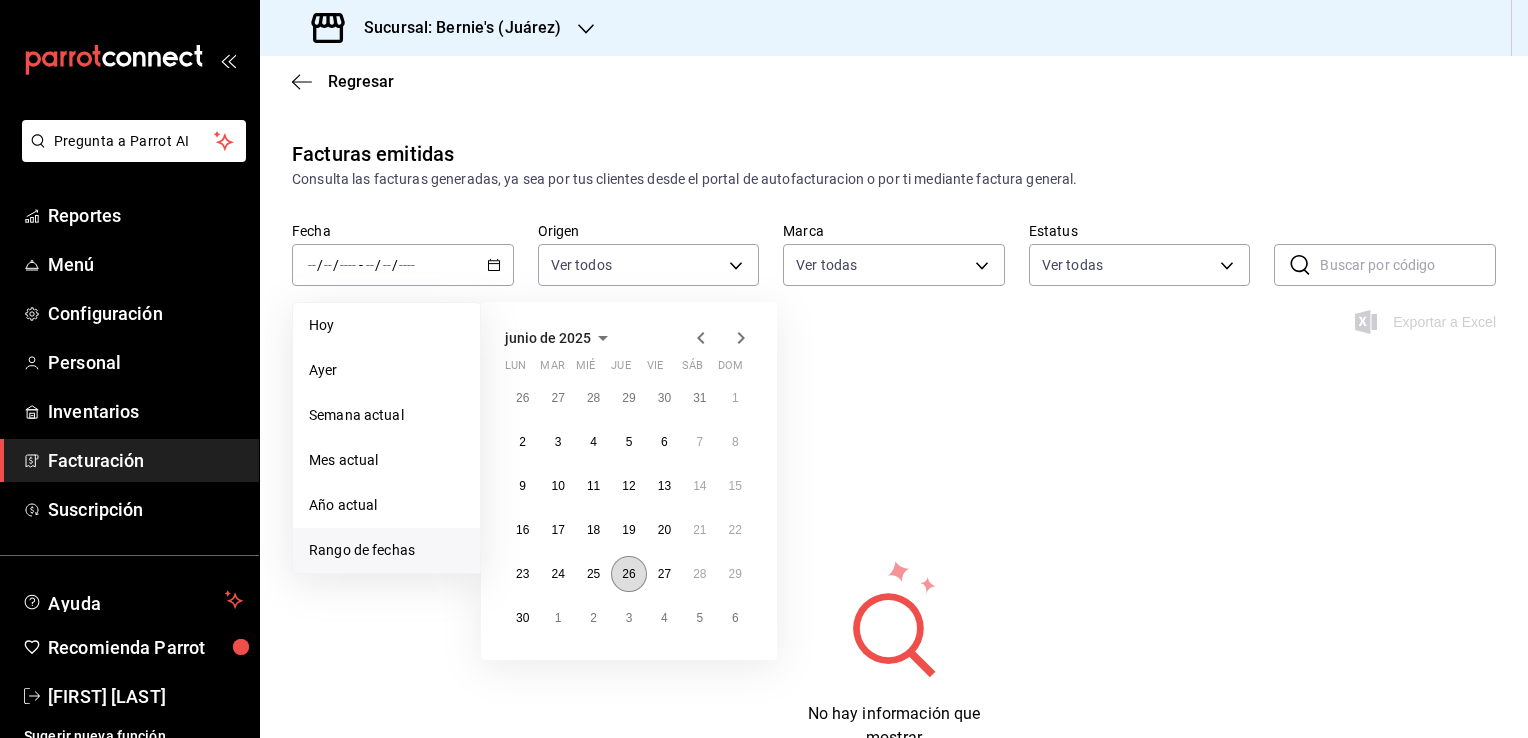 click on "26" at bounding box center (628, 574) 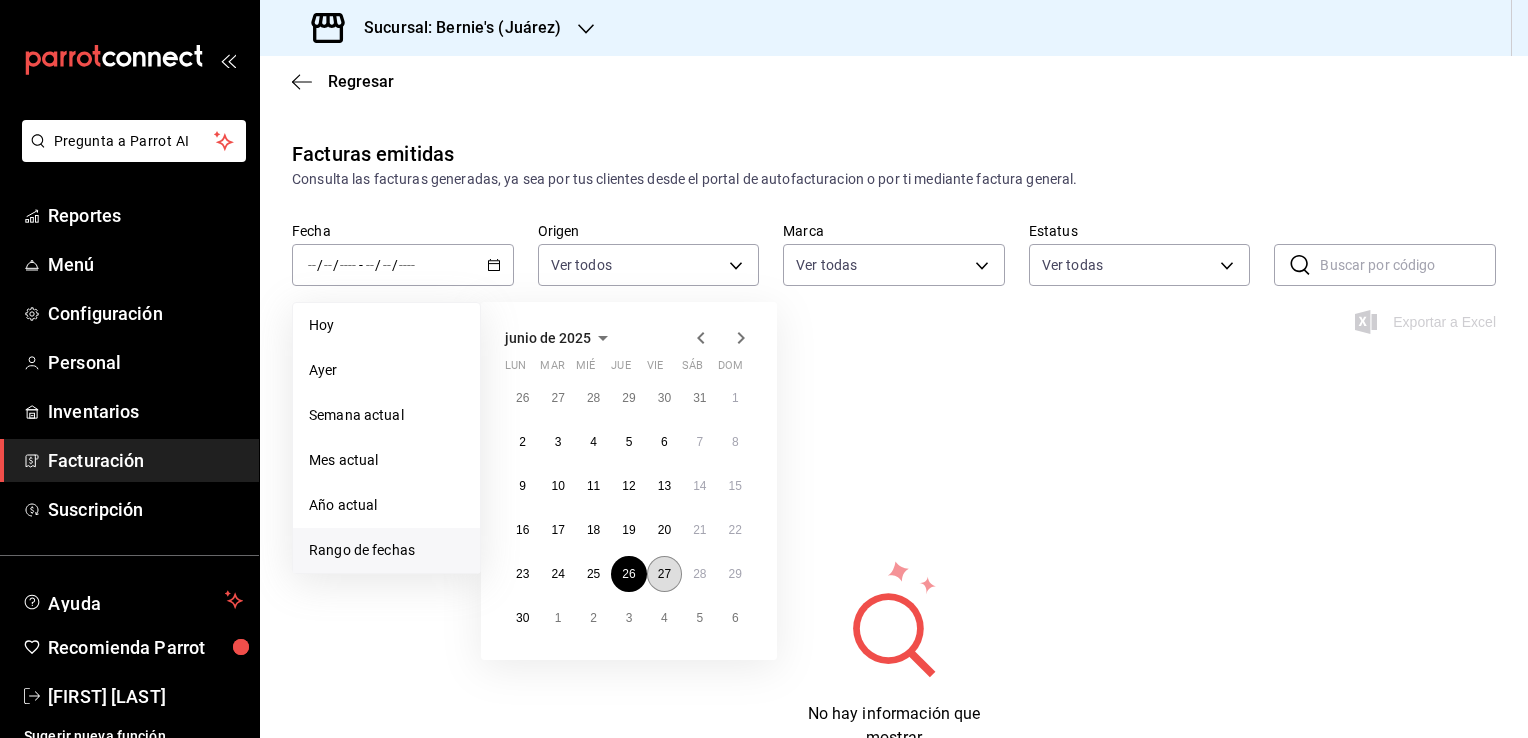 click on "27" at bounding box center [664, 574] 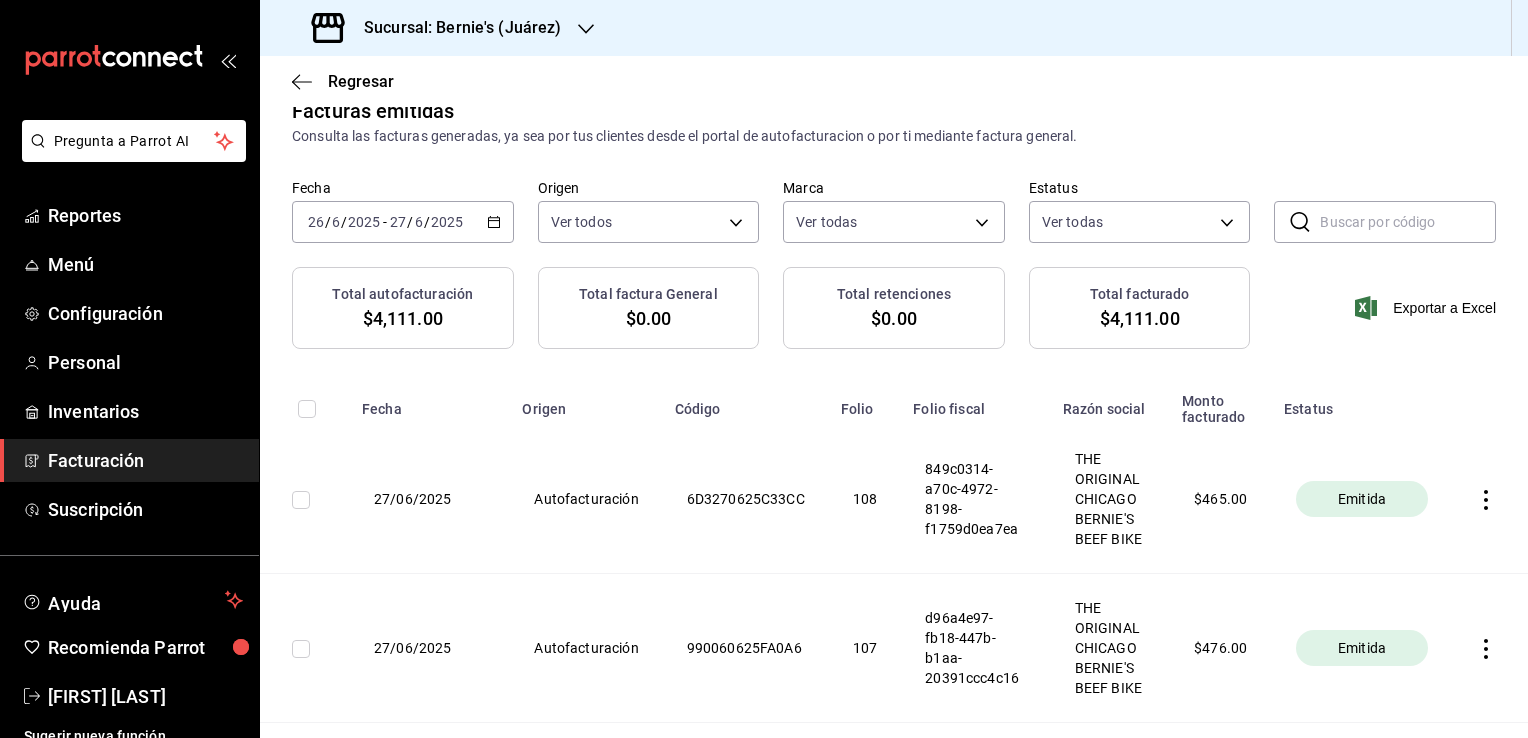 scroll, scrollTop: 0, scrollLeft: 0, axis: both 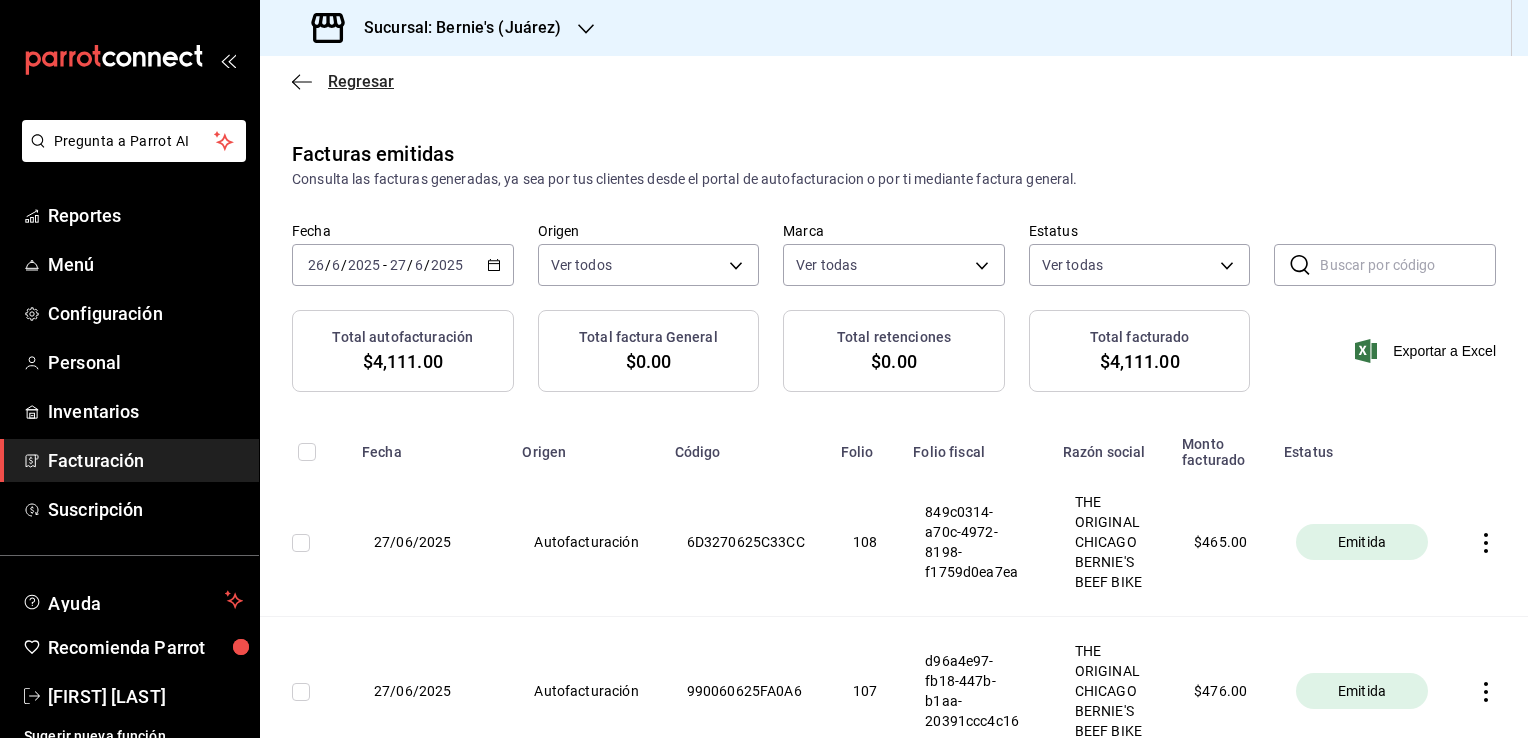 click at bounding box center [302, 82] 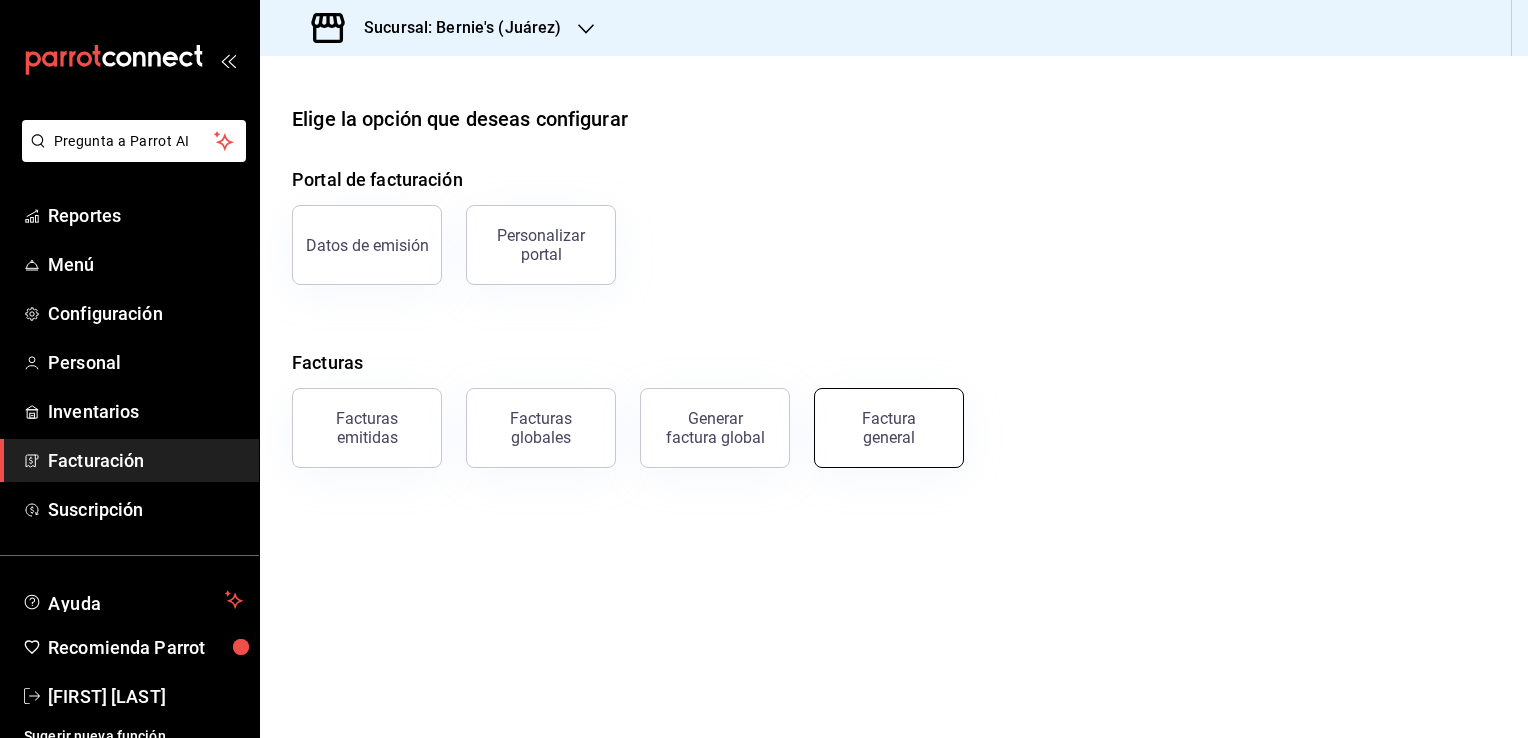 click on "Factura general" at bounding box center (889, 428) 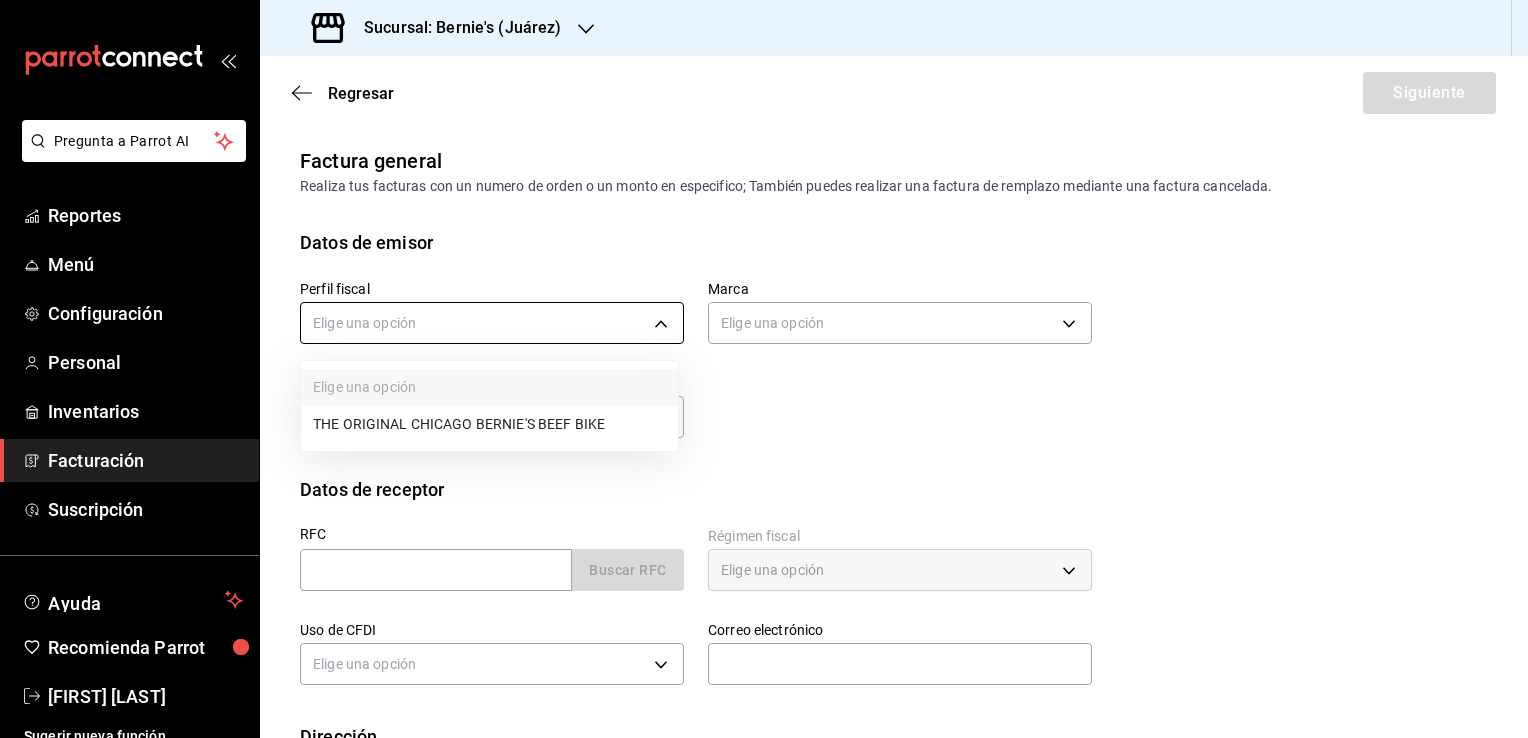 click on "Pregunta a Parrot AI Reportes   Menú   Configuración   Personal   Inventarios   Facturación   Suscripción   Ayuda Recomienda Parrot   [FIRST] [LAST]   Sugerir nueva función   Sucursal: Bernie's (Juárez) Regresar Siguiente Factura general Realiza tus facturas con un numero de orden o un monto en especifico; También puedes realizar una factura de remplazo mediante una factura cancelada. Datos de emisor Perfil fiscal Elige una opción Marca Elige una opción Tipo de comprobante Ingreso I Datos de receptor RFC Buscar RFC Régimen fiscal Elige una opción Uso de CFDI Elige una opción Correo electrónico Dirección Calle # exterior # interior Código postal Estado ​Municipio ​ Colonia ​ GANA 1 MES GRATIS EN TU SUSCRIPCIÓN AQUÍ ¿Recuerdas cómo empezó tu restaurante?
Hoy puedes ayudar a un colega a tener el mismo cambio que tú viviste.
Recomienda Parrot directamente desde tu Portal Administrador.
Es fácil y rápido.
🎁 Por cada restaurante que se una, ganas 1 mes gratis. Reportes   Menú" at bounding box center (764, 369) 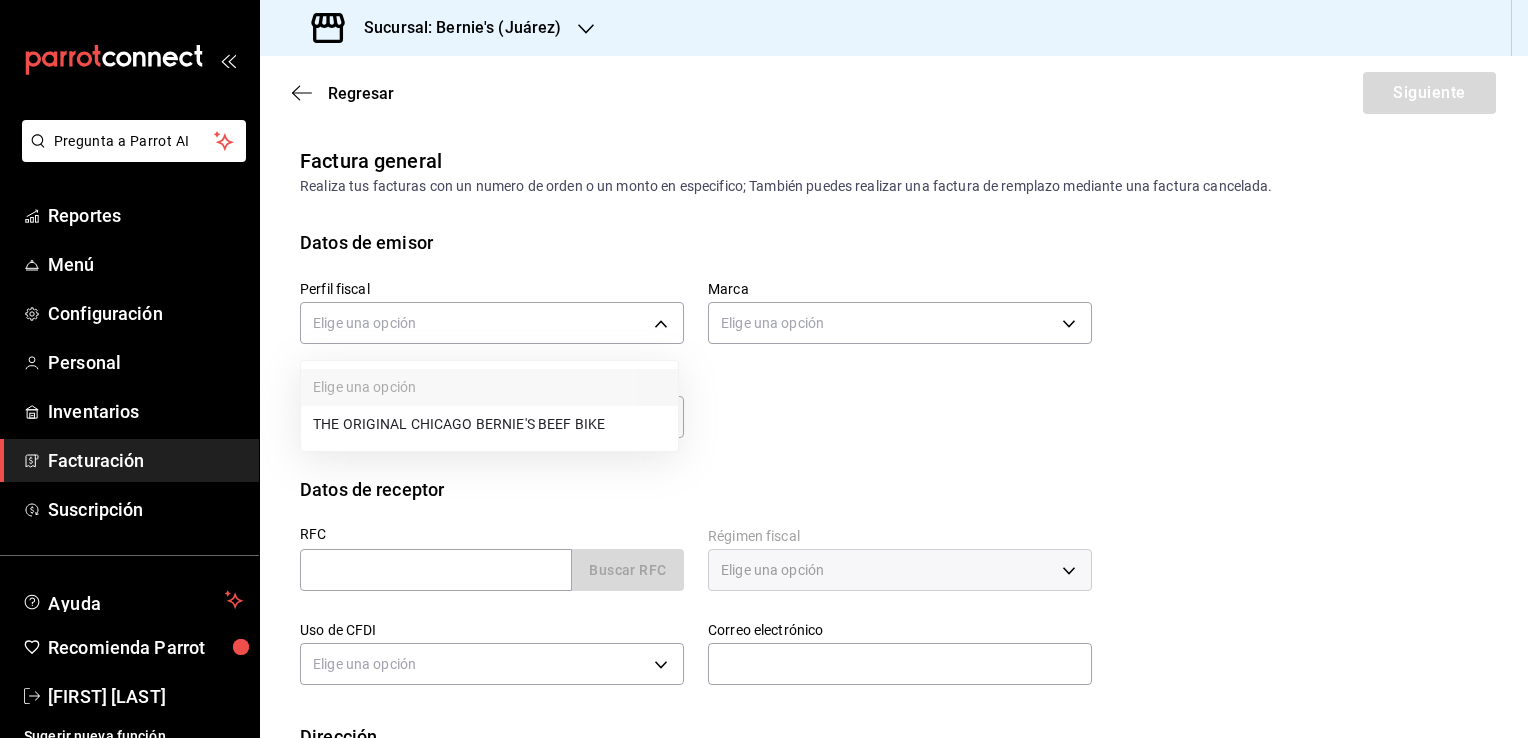 click on "Elige una opción THE ORIGINAL CHICAGO BERNIE'S BEEF BIKE" at bounding box center (489, 406) 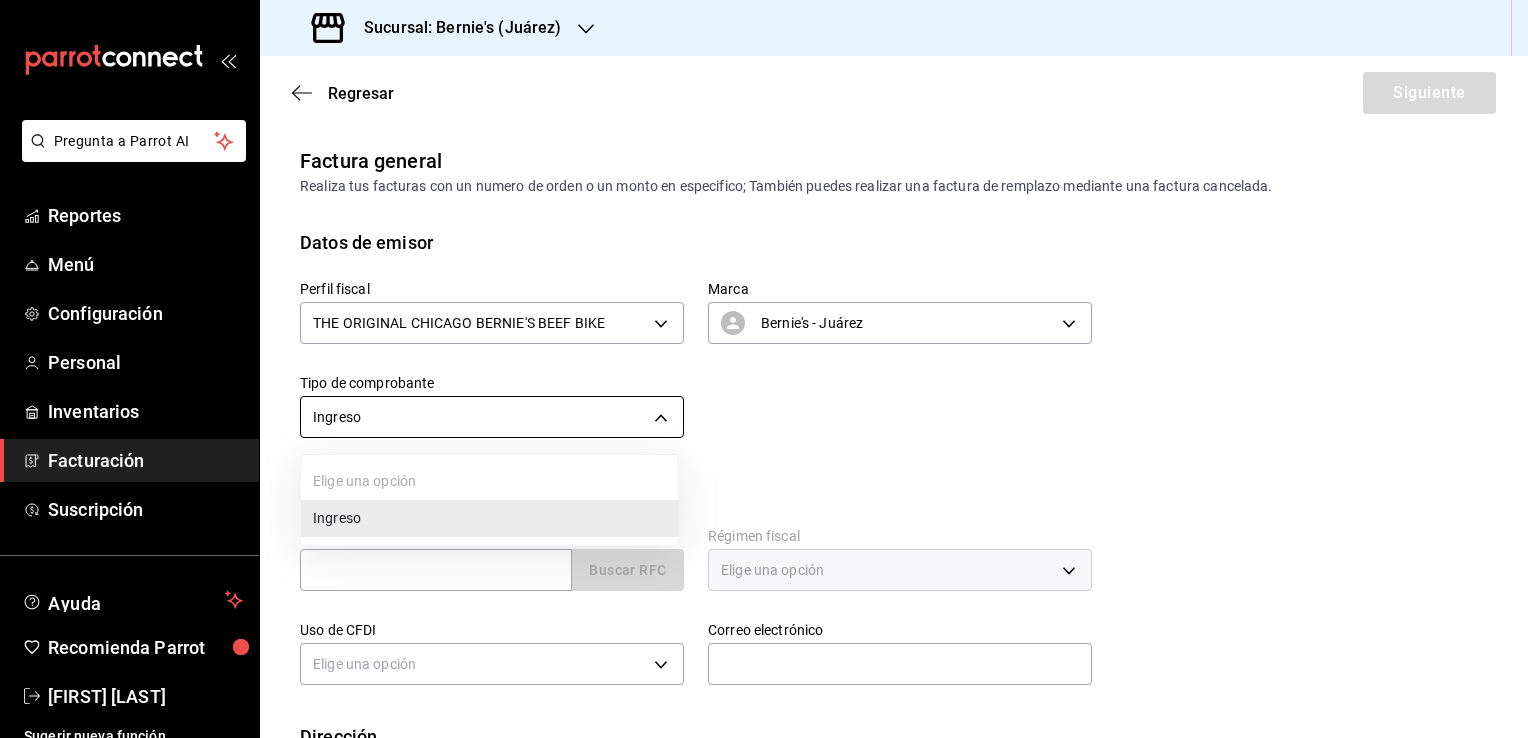 click on "Pregunta a Parrot AI Reportes   Menú   Configuración   Personal   Inventarios   Facturación   Suscripción   Ayuda Recomienda Parrot   ERICK ESCALERA   Sugerir nueva función   Sucursal: Bernie's (Juárez) Regresar Siguiente Factura general Realiza tus facturas con un numero de orden o un monto en especifico; También puedes realizar una factura de remplazo mediante una factura cancelada. Datos de emisor Perfil fiscal THE ORIGINAL CHICAGO BERNIE'S BEEF BIKE bb5c8fe2-eb30-4257-923e-73a41f5d7c09 Marca Bernie's - Juárez 74fe4a7b-5a09-4bff-a4b5-948db05375b9 Tipo de comprobante Ingreso I Datos de receptor RFC Buscar RFC Régimen fiscal Elige una opción Uso de CFDI Elige una opción Correo electrónico Dirección Calle # exterior # interior Código postal Estado ​Municipio ​ Colonia ​ GANA 1 MES GRATIS EN TU SUSCRIPCIÓN AQUÍ Pregunta a Parrot AI Reportes   Menú   Configuración   Personal   Inventarios   Facturación   Suscripción   Ayuda Recomienda Parrot   ERICK ESCALERA   Sugerir nueva función" at bounding box center [764, 369] 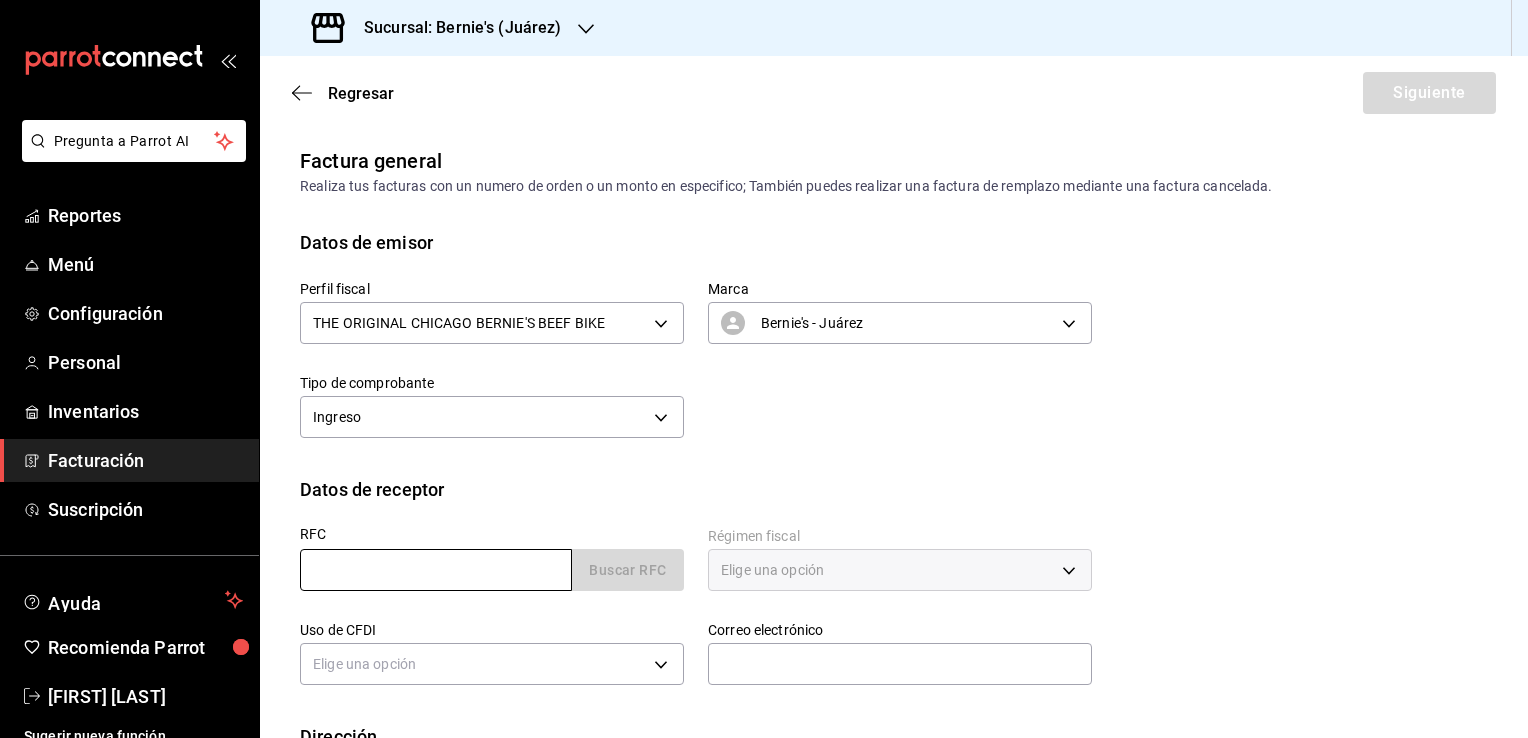 click at bounding box center [436, 570] 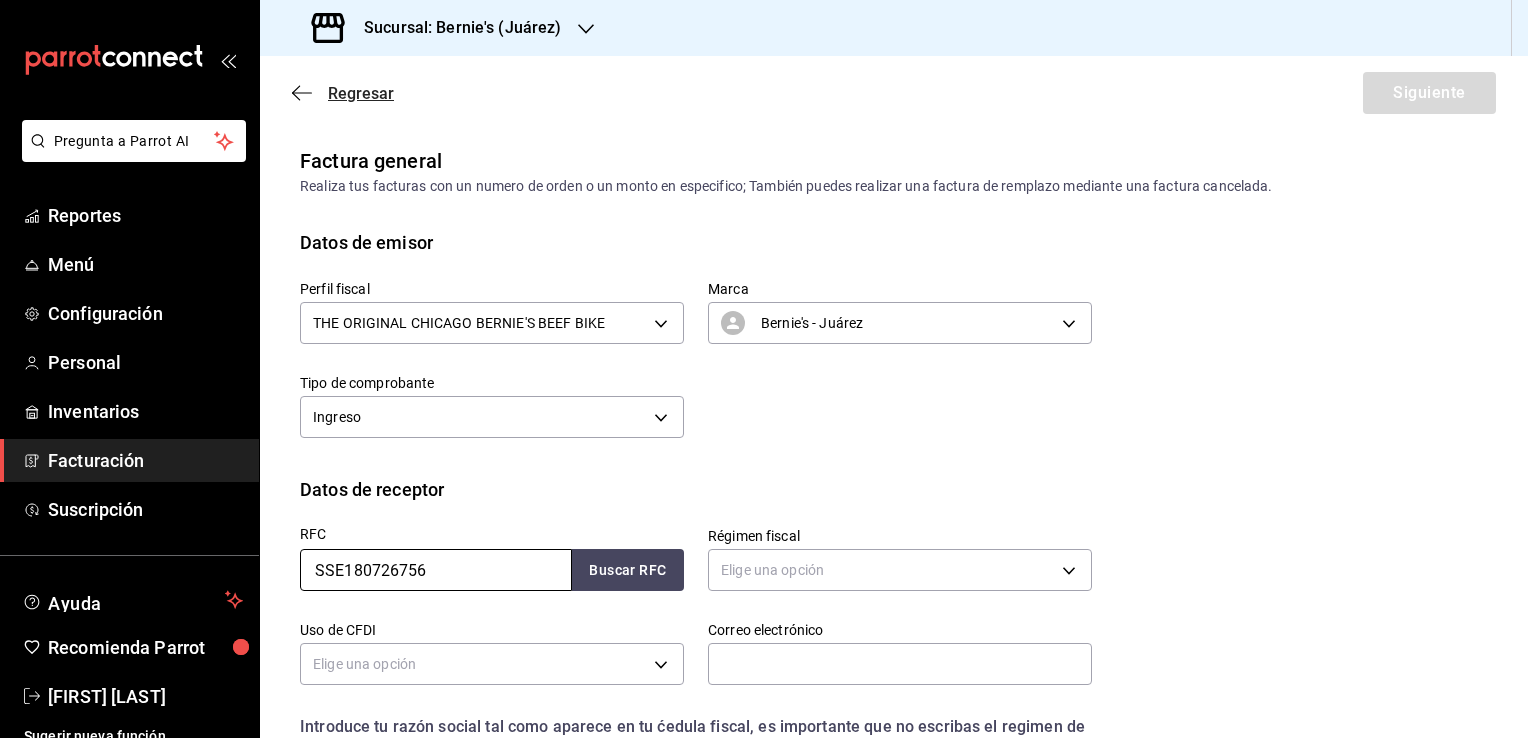 type on "SSE180726756" 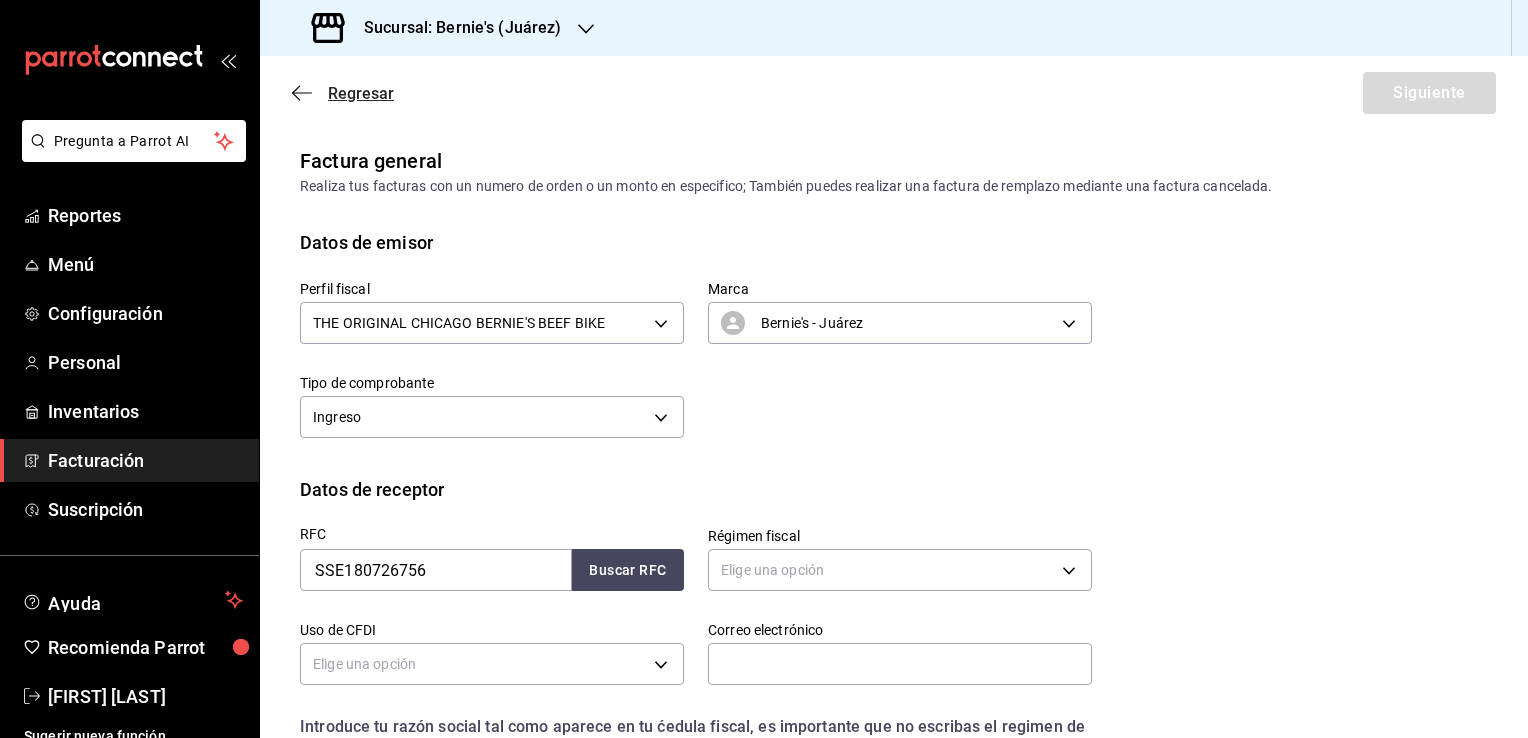 click at bounding box center [302, 93] 